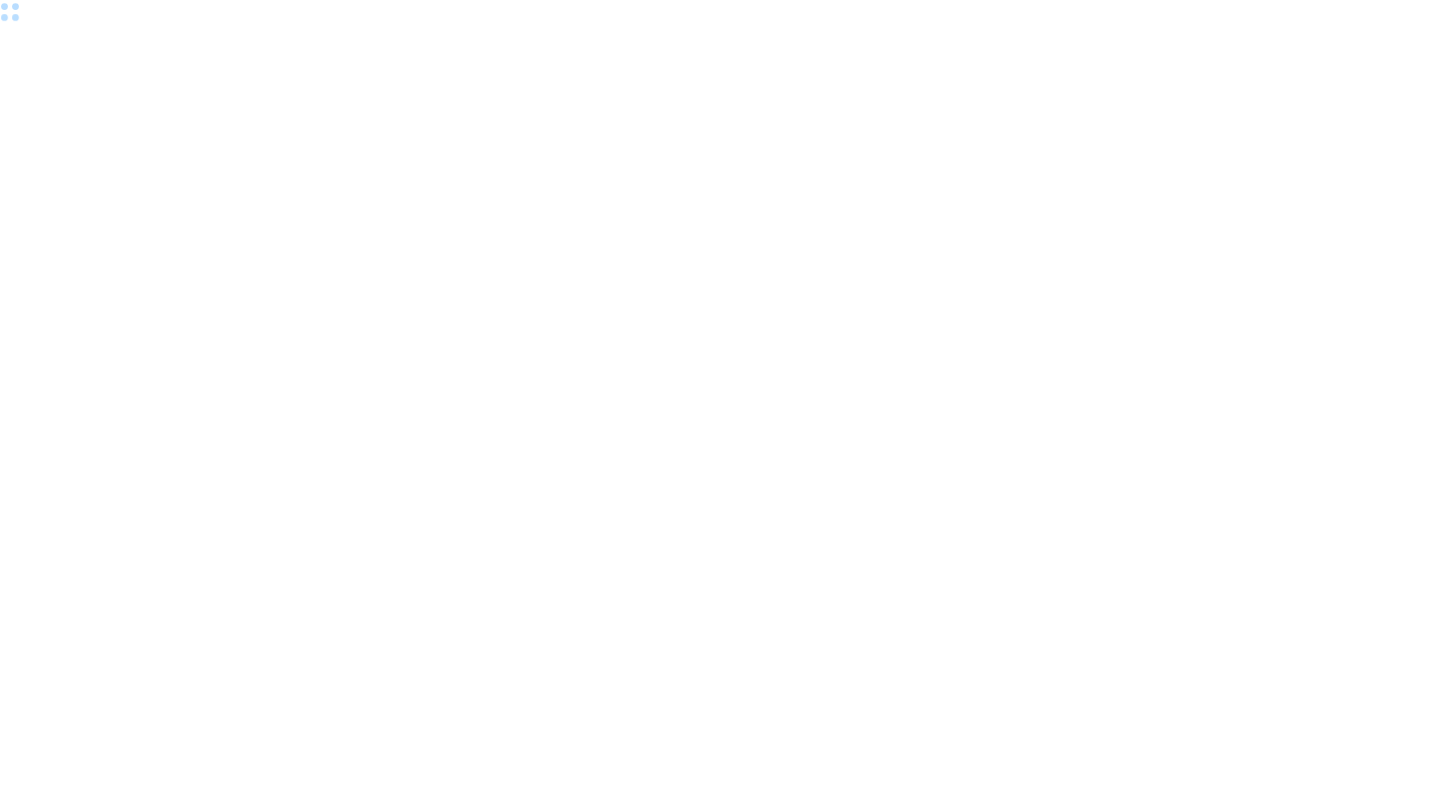 scroll, scrollTop: 0, scrollLeft: 0, axis: both 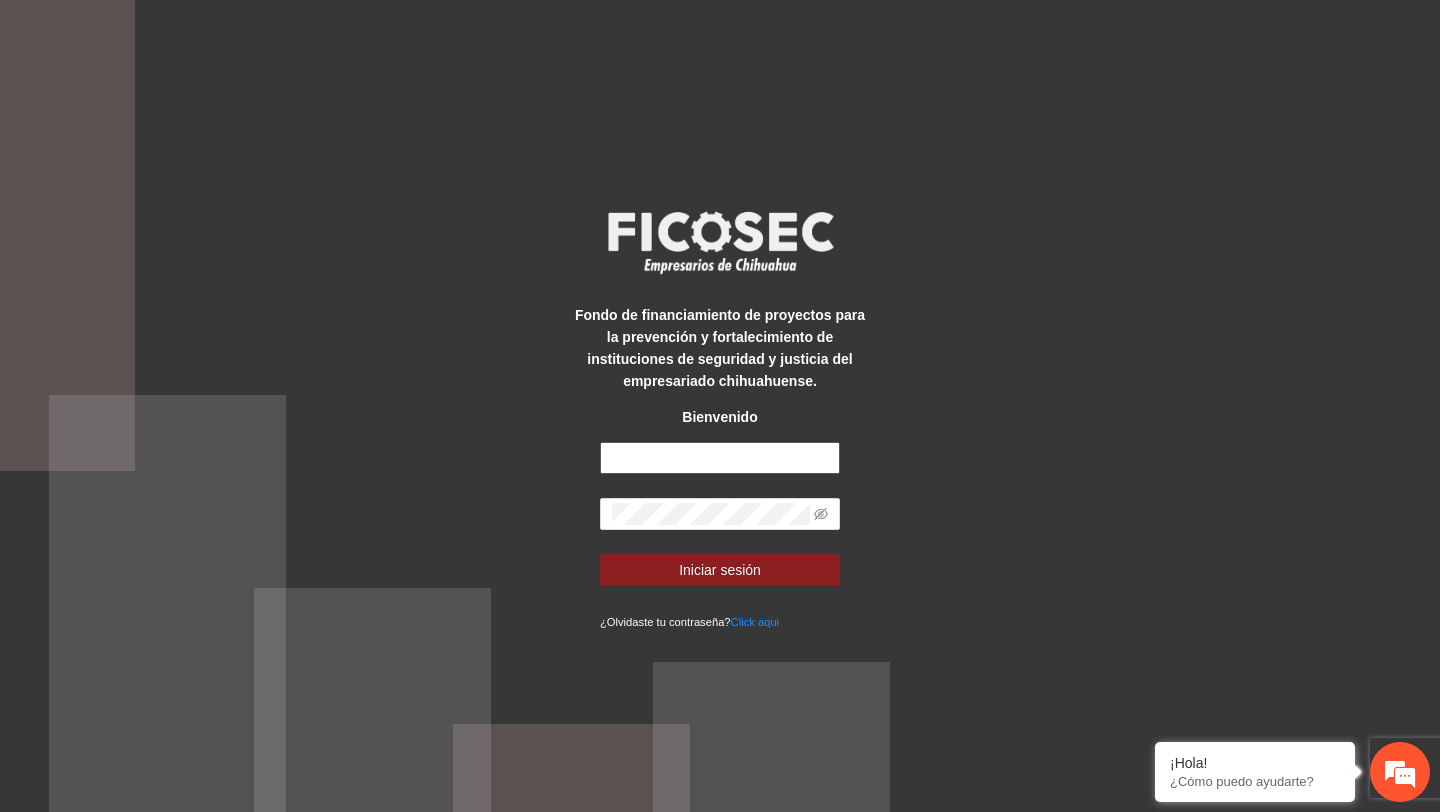 click at bounding box center (720, 458) 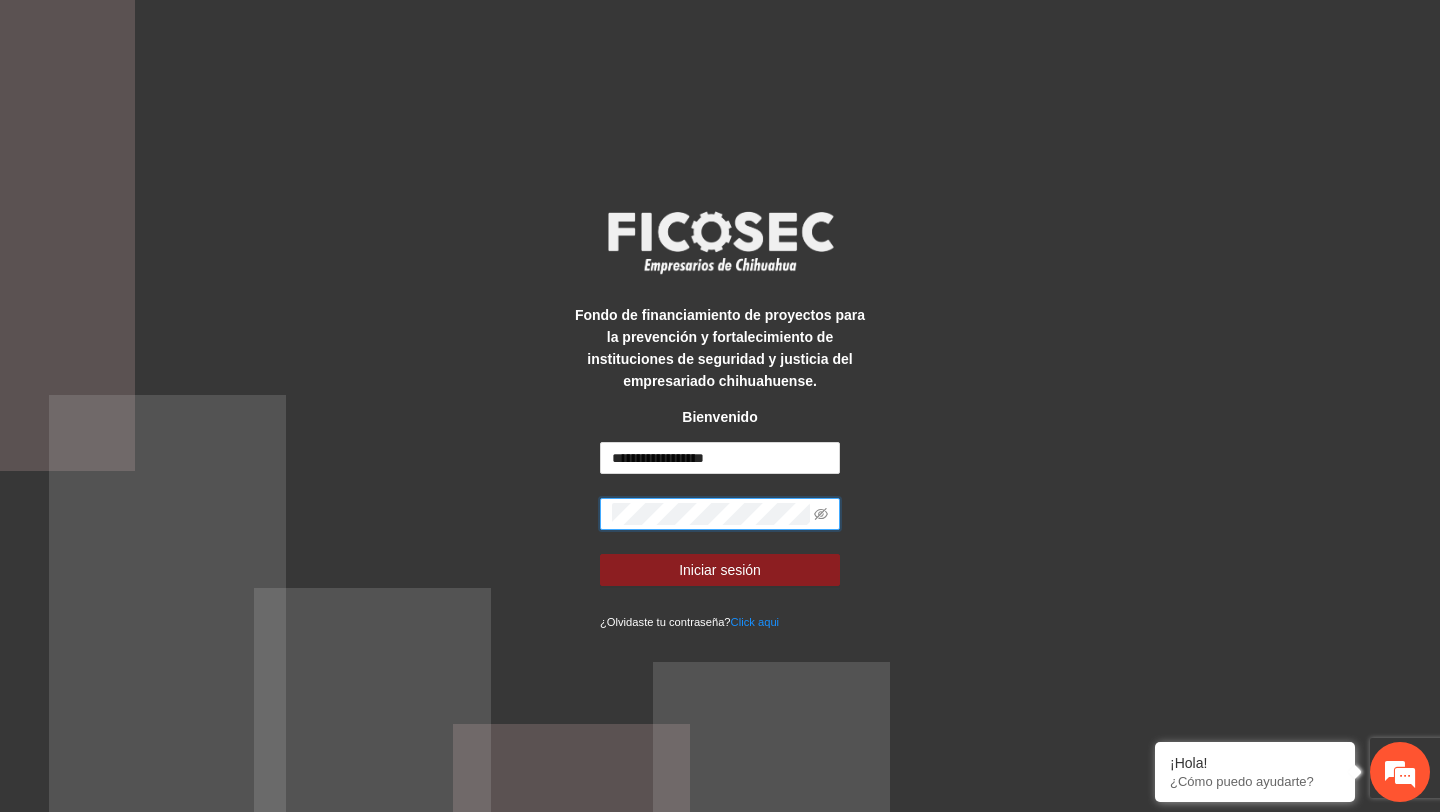 click on "Iniciar sesión" at bounding box center [720, 570] 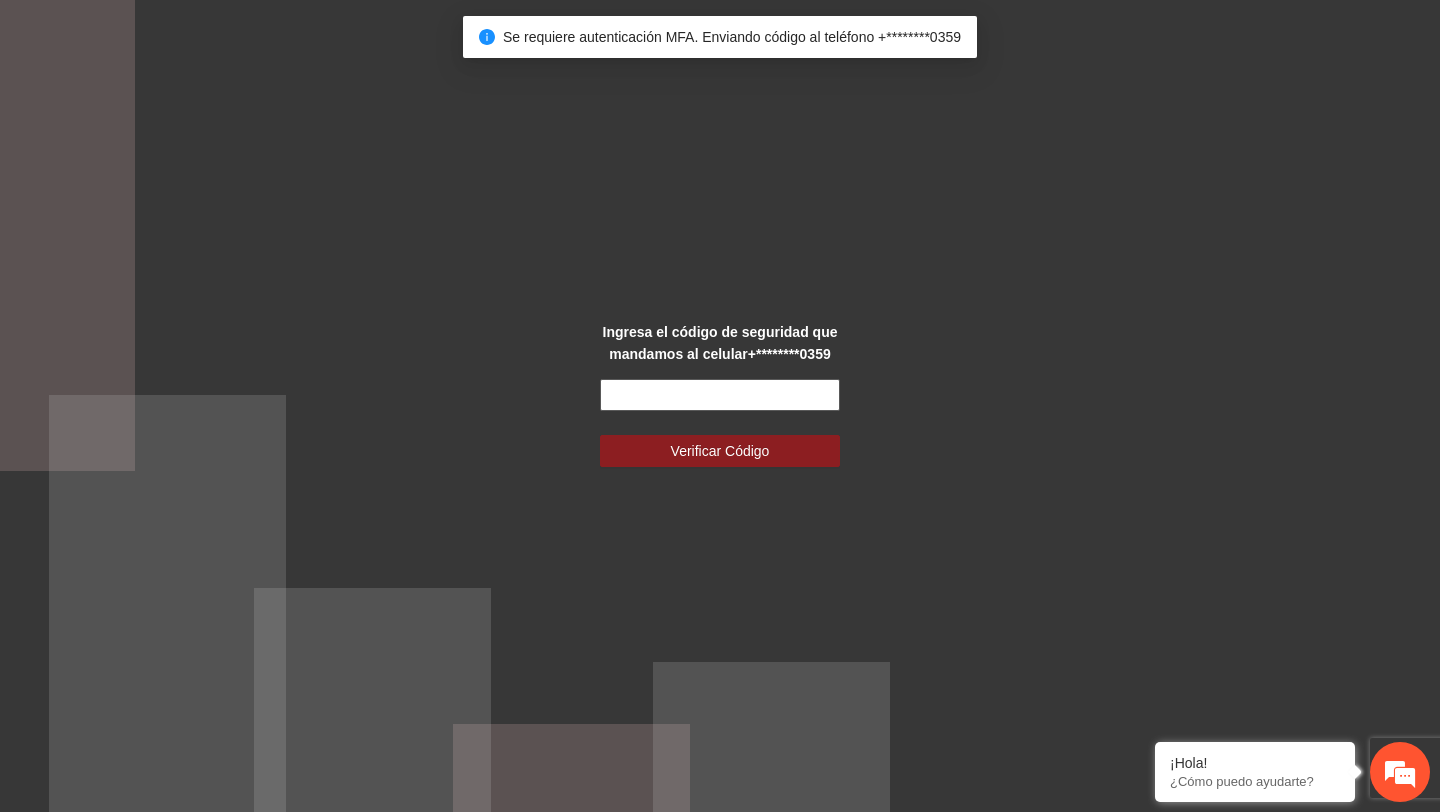 click at bounding box center (720, 395) 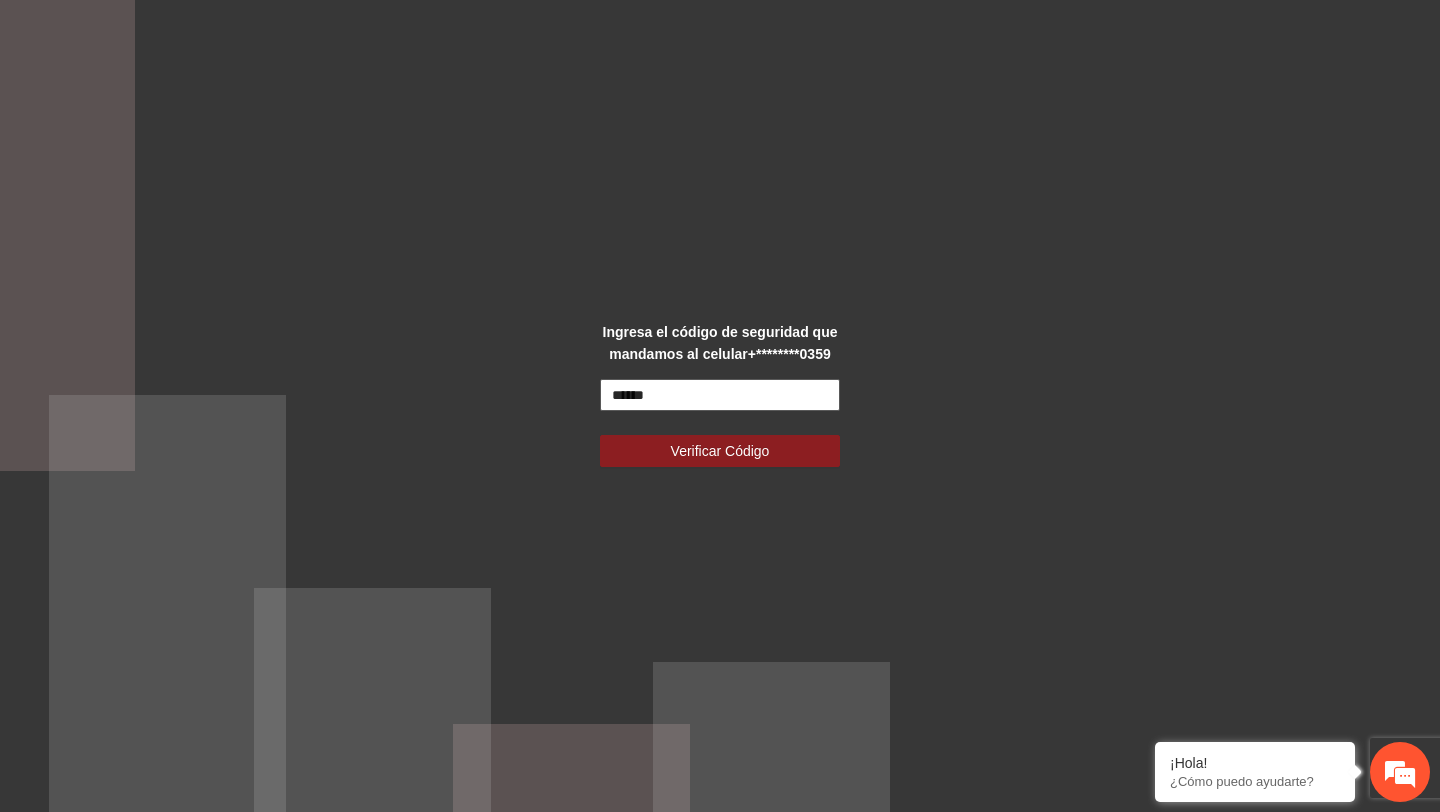 type on "******" 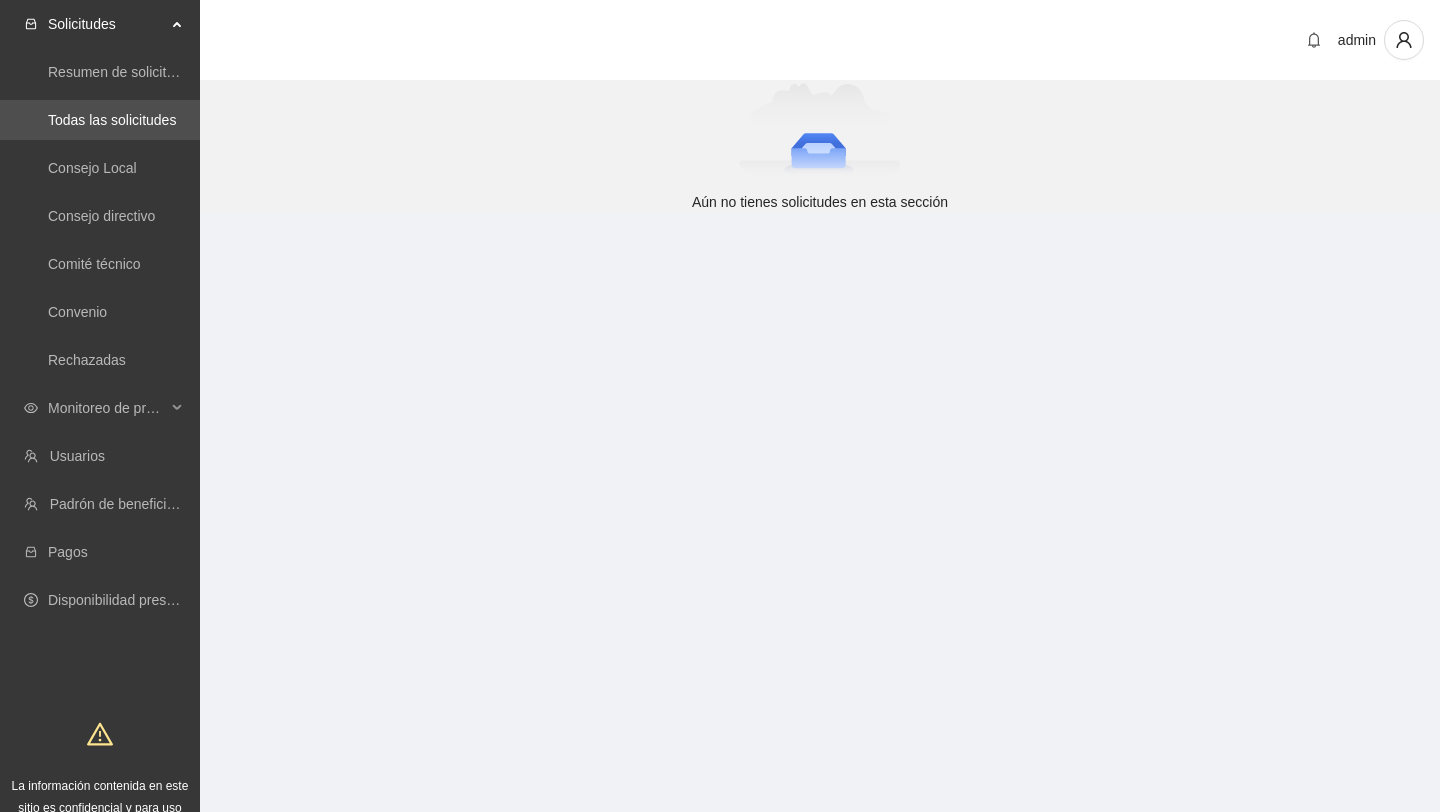 scroll, scrollTop: 0, scrollLeft: 0, axis: both 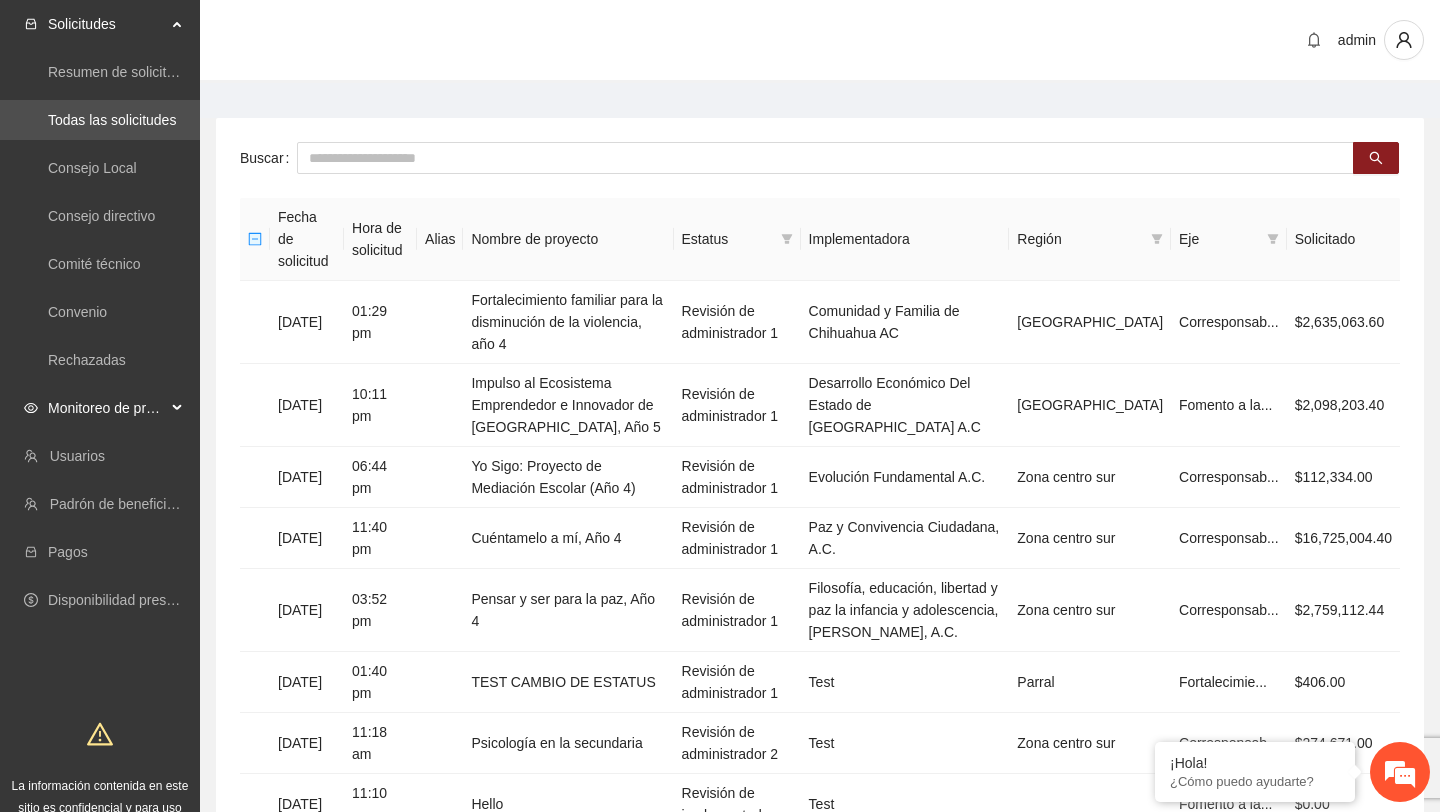 click on "Monitoreo de proyectos" at bounding box center [107, 408] 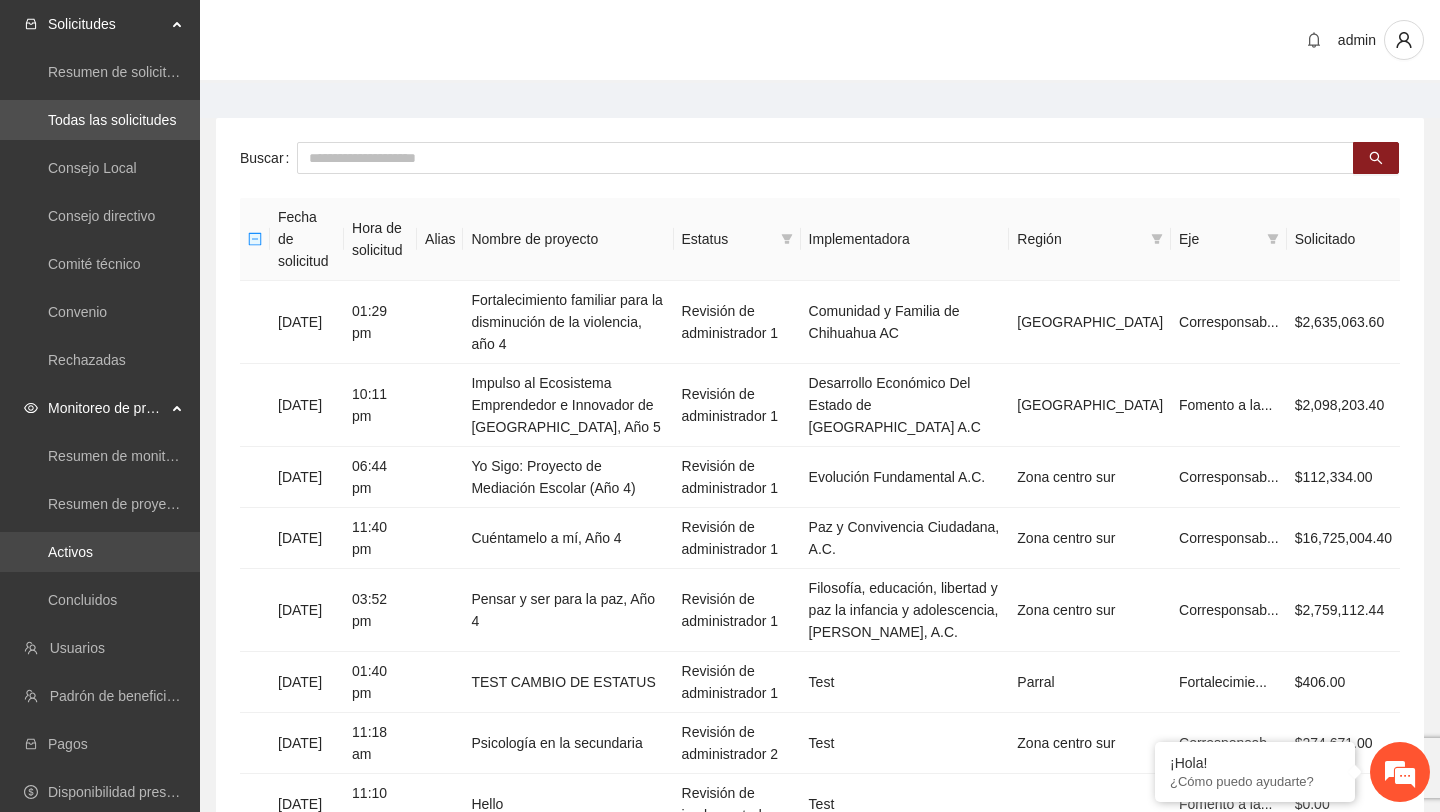 click on "Activos" at bounding box center (70, 552) 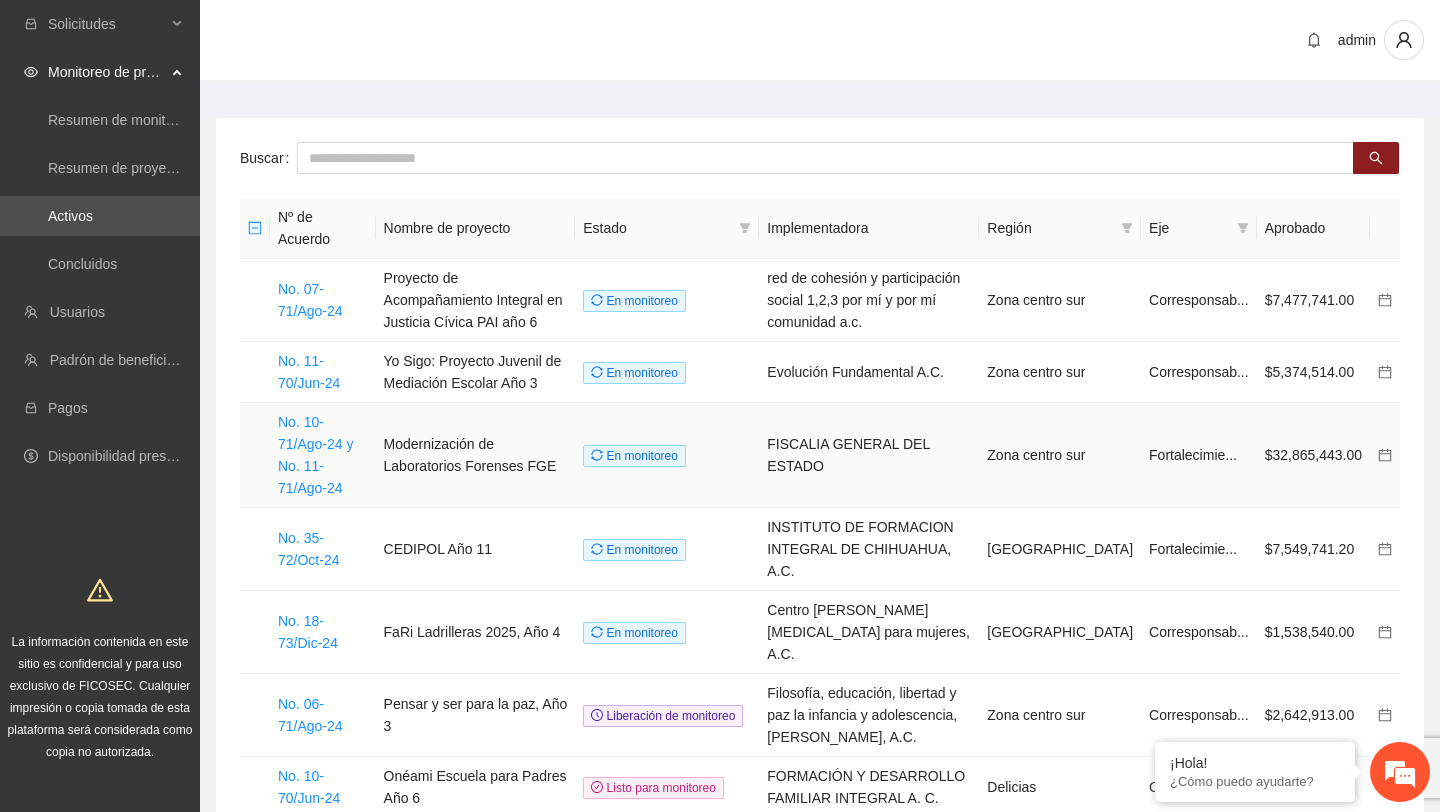 scroll, scrollTop: 0, scrollLeft: 0, axis: both 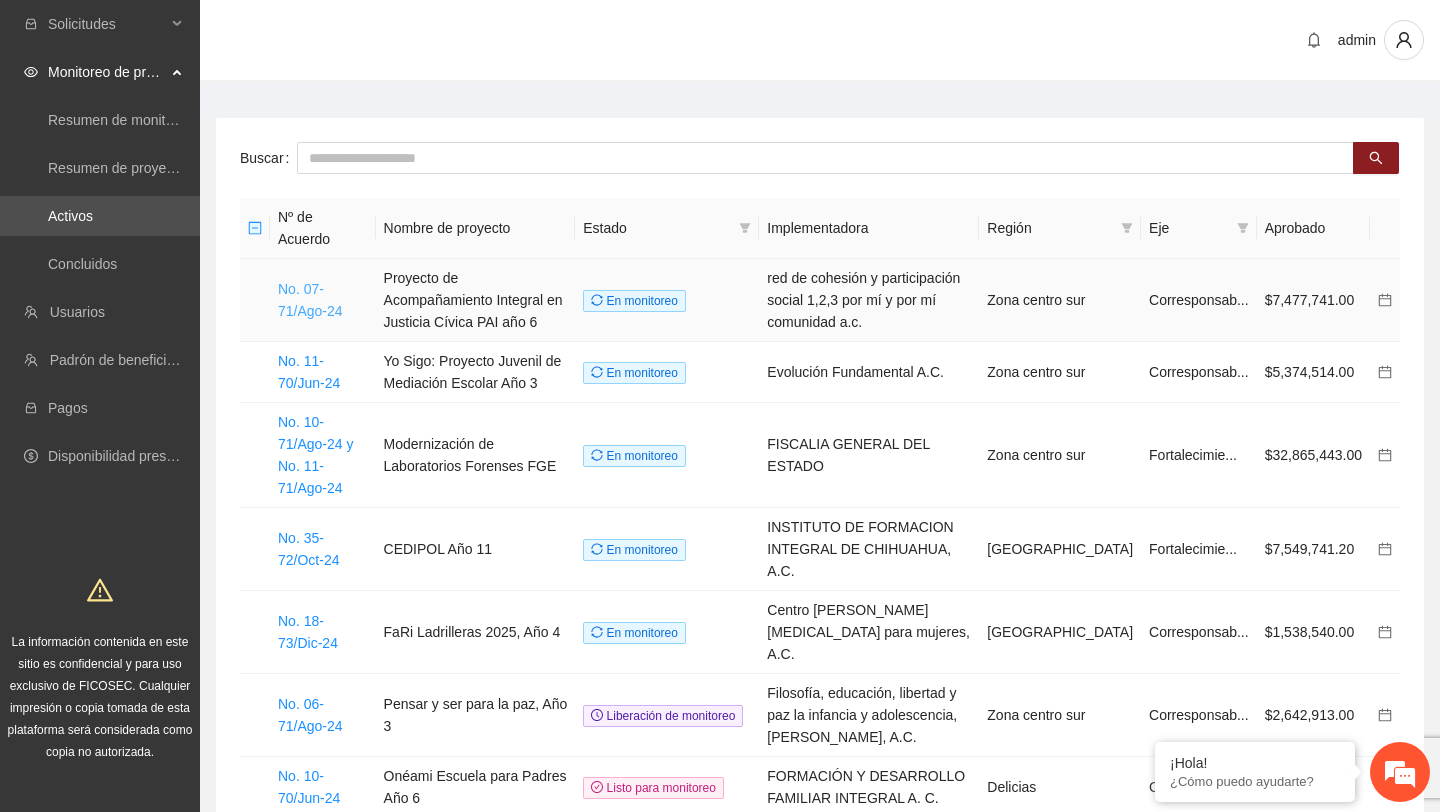 click on "No. 07-71/Ago-24" at bounding box center [310, 300] 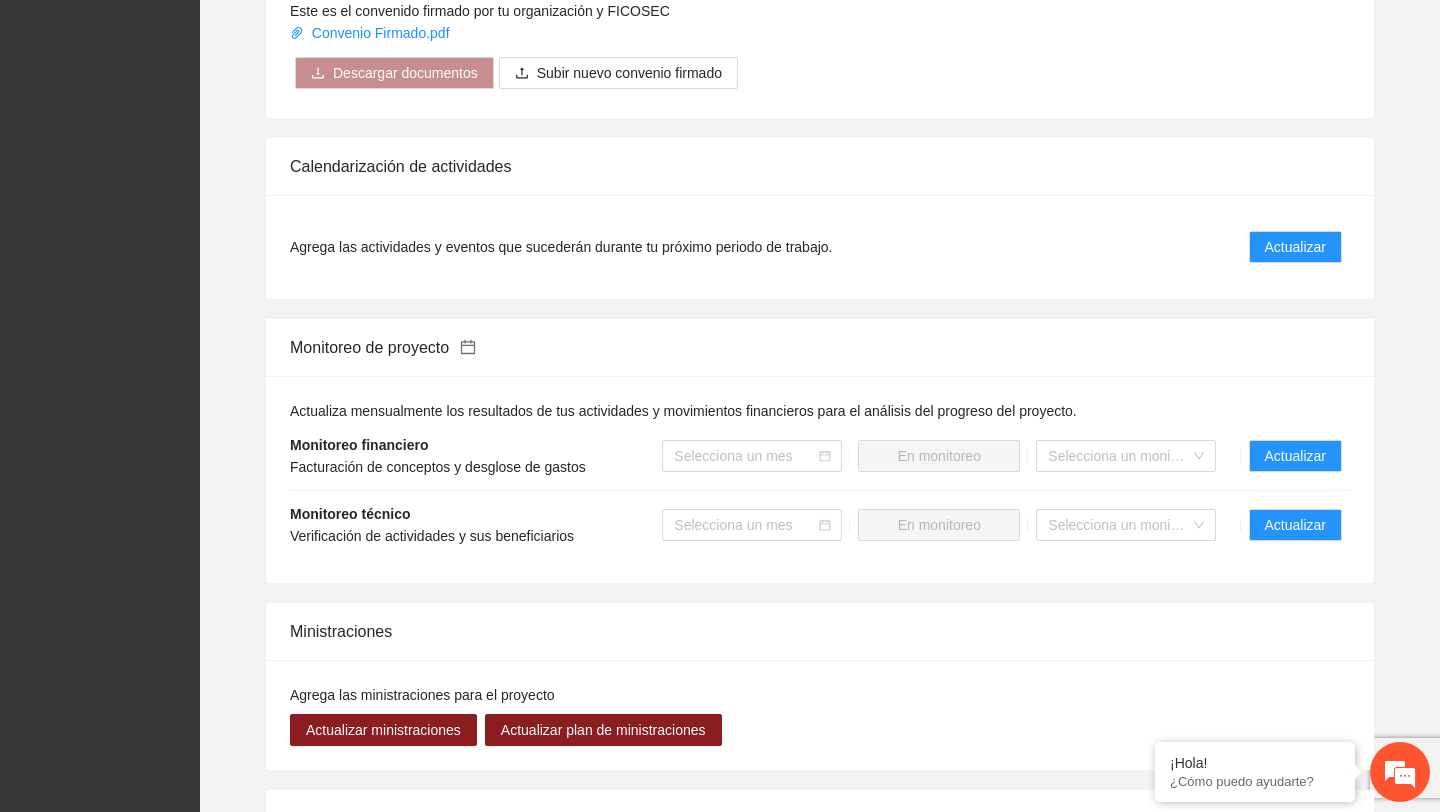 scroll, scrollTop: 2232, scrollLeft: 0, axis: vertical 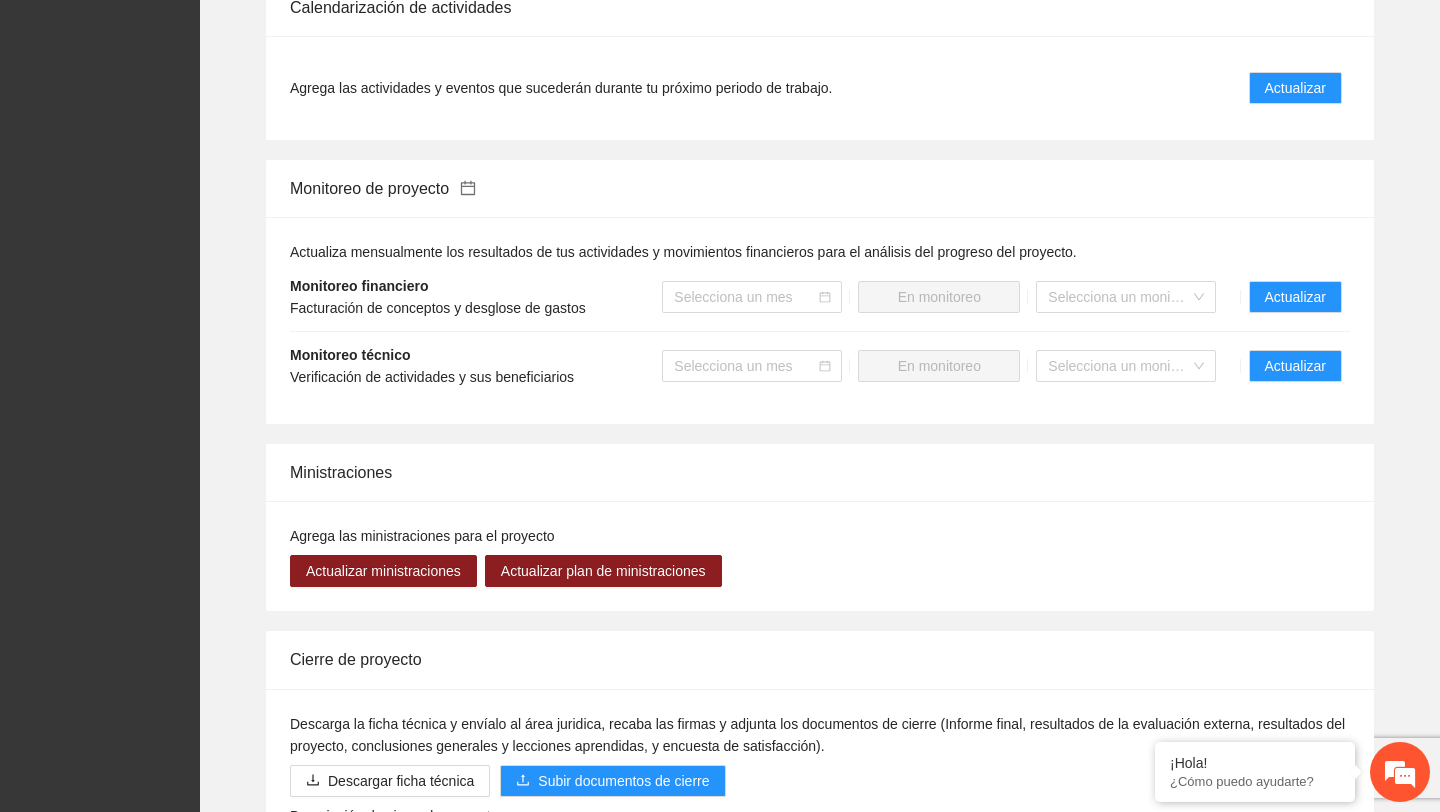 click on "Actualizar" at bounding box center [1295, 366] 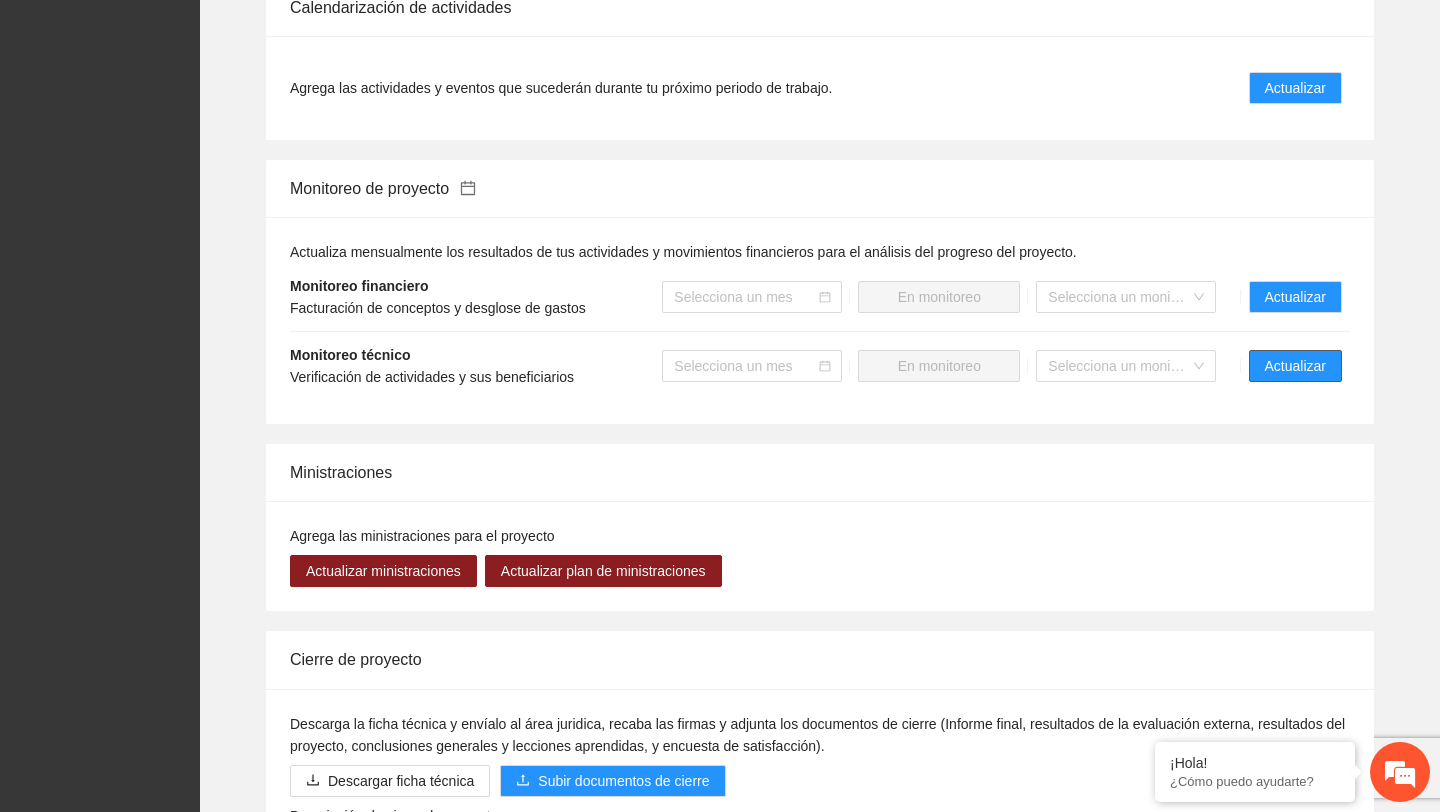 click on "Actualizar" at bounding box center (1295, 366) 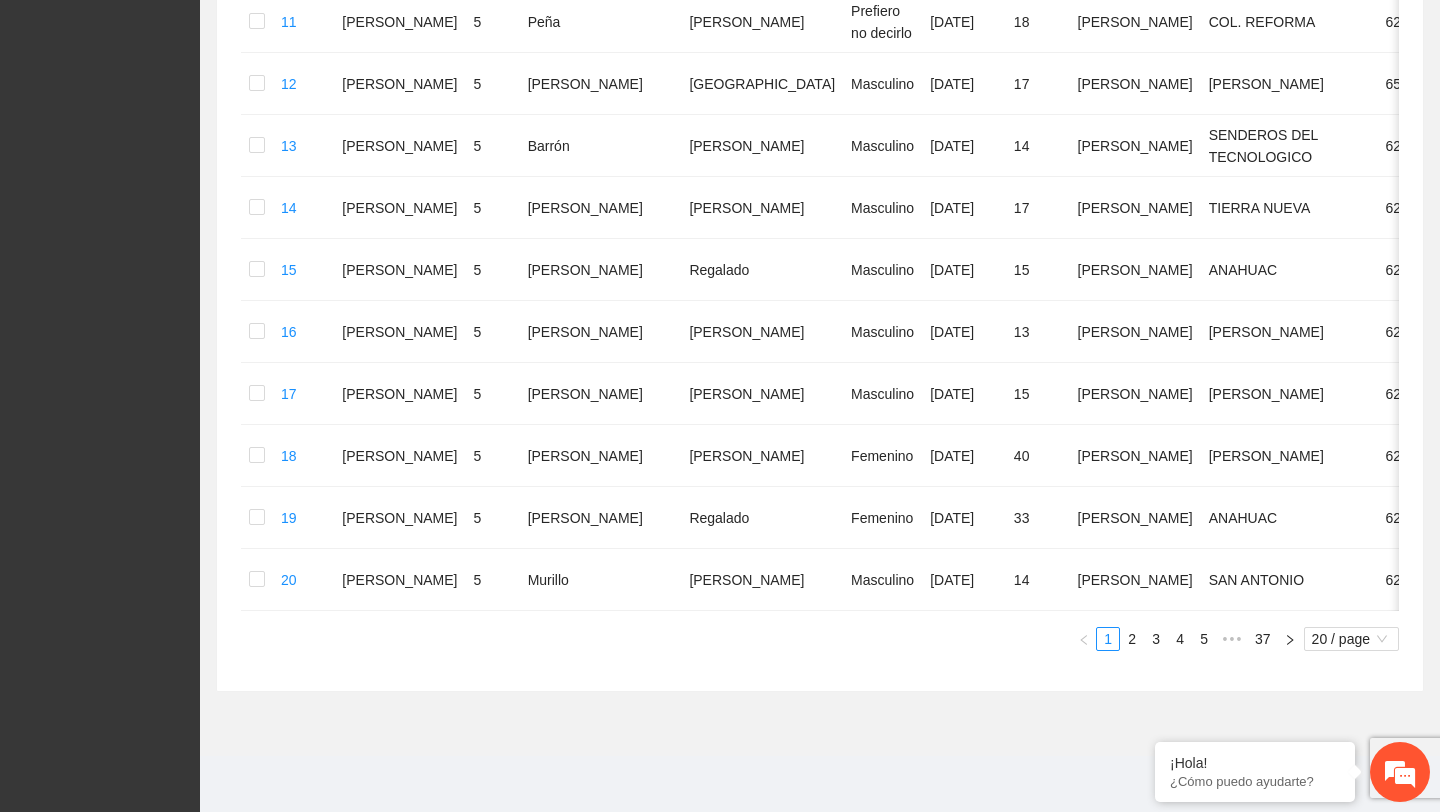scroll, scrollTop: 0, scrollLeft: 0, axis: both 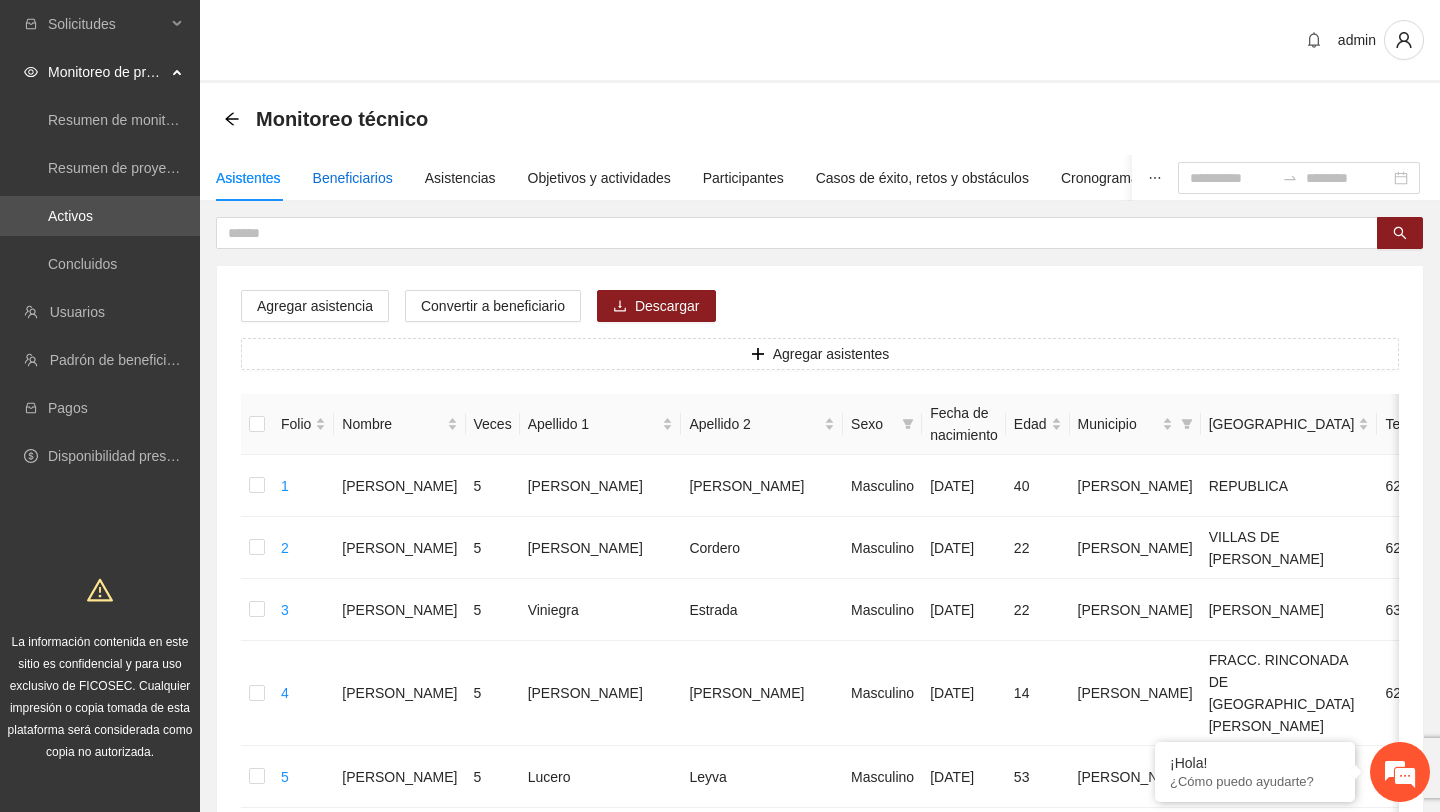 click on "Beneficiarios" at bounding box center [353, 178] 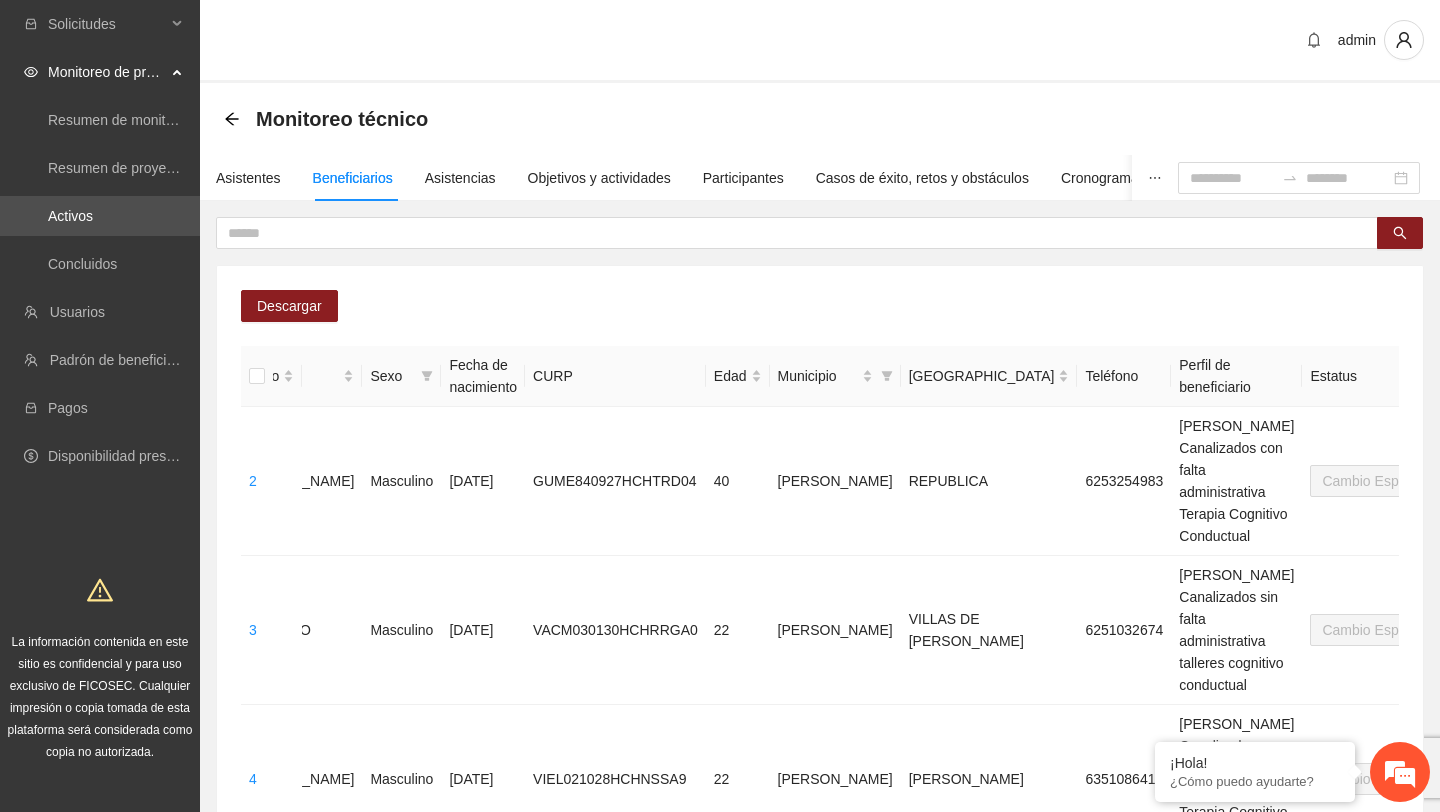scroll, scrollTop: 0, scrollLeft: 411, axis: horizontal 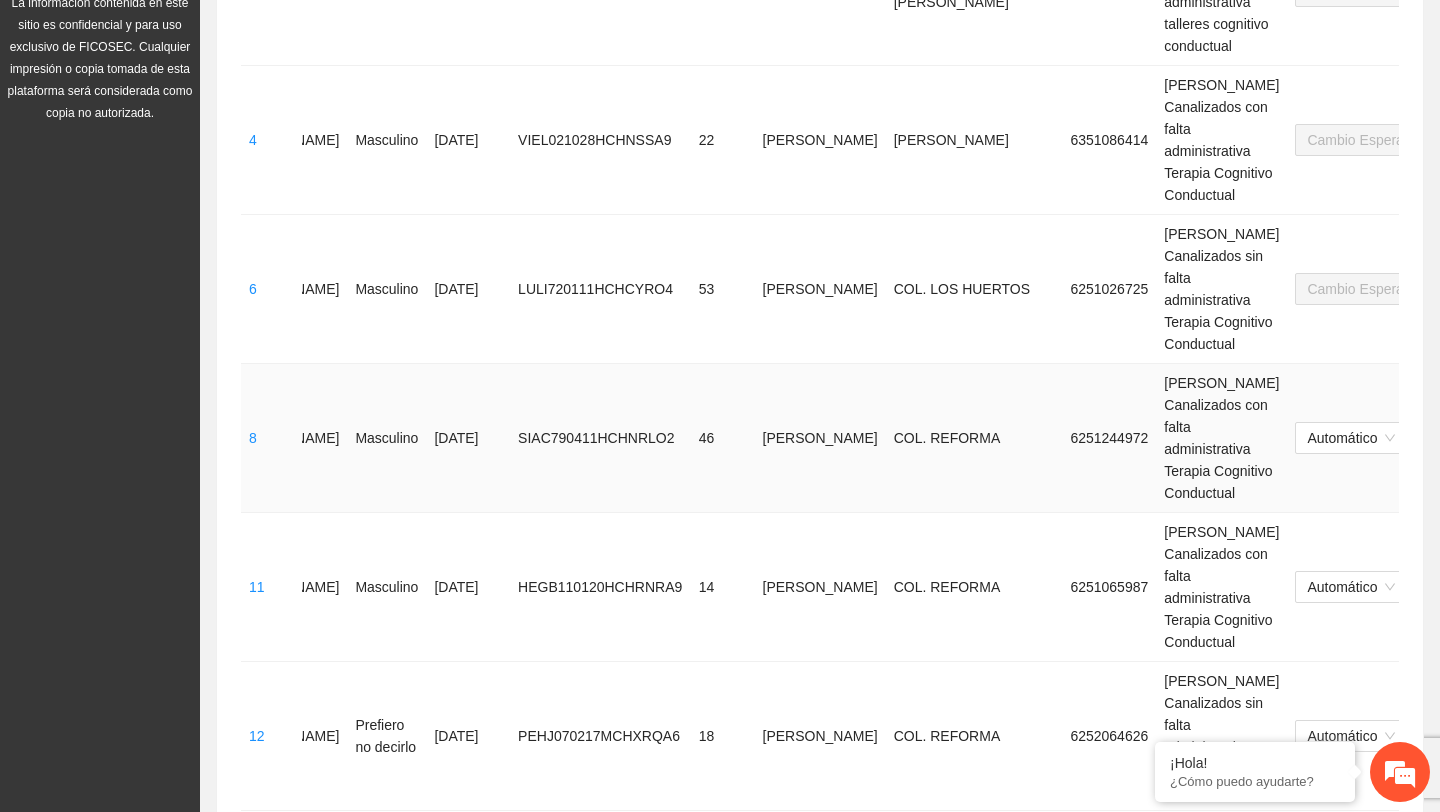 click 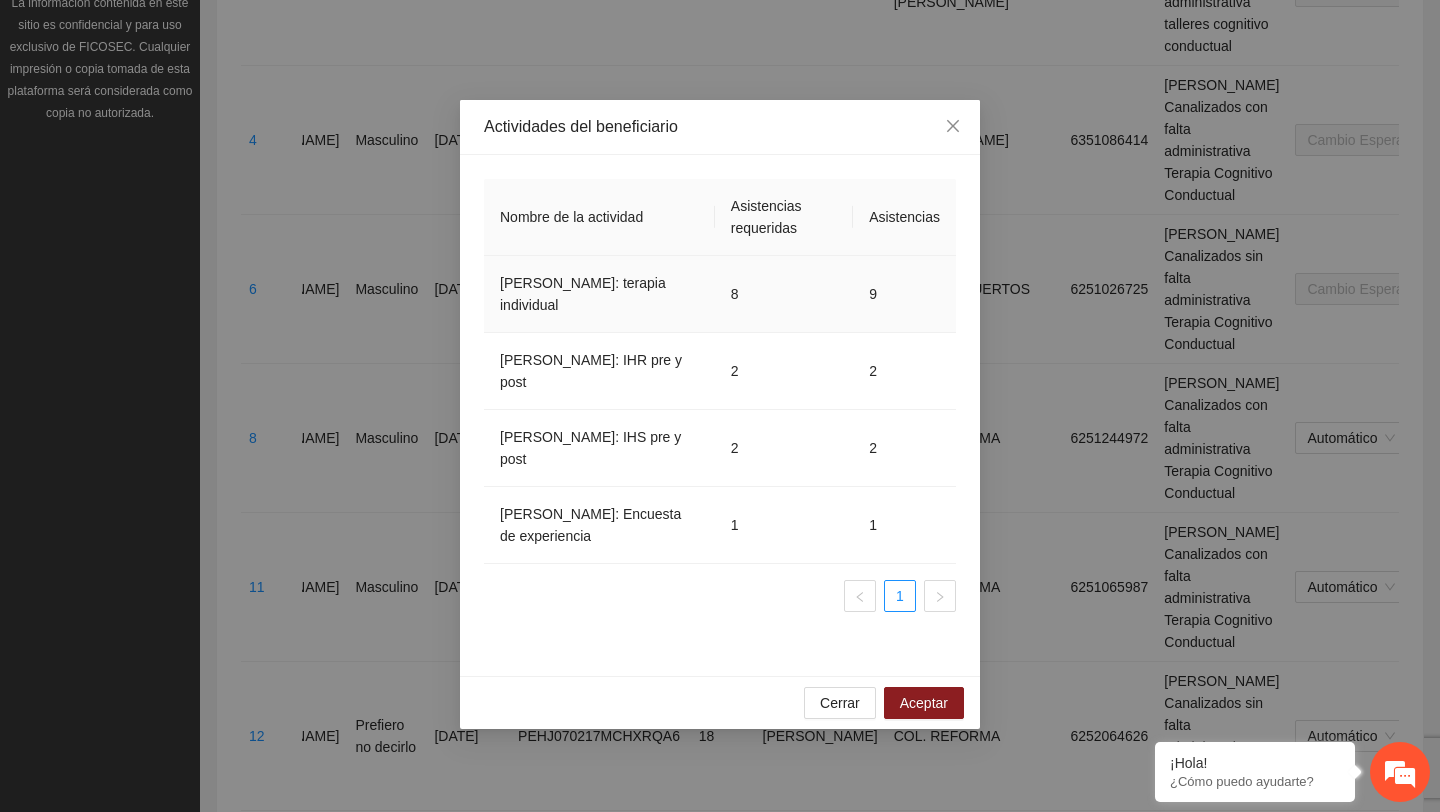 click on "8" at bounding box center (784, 294) 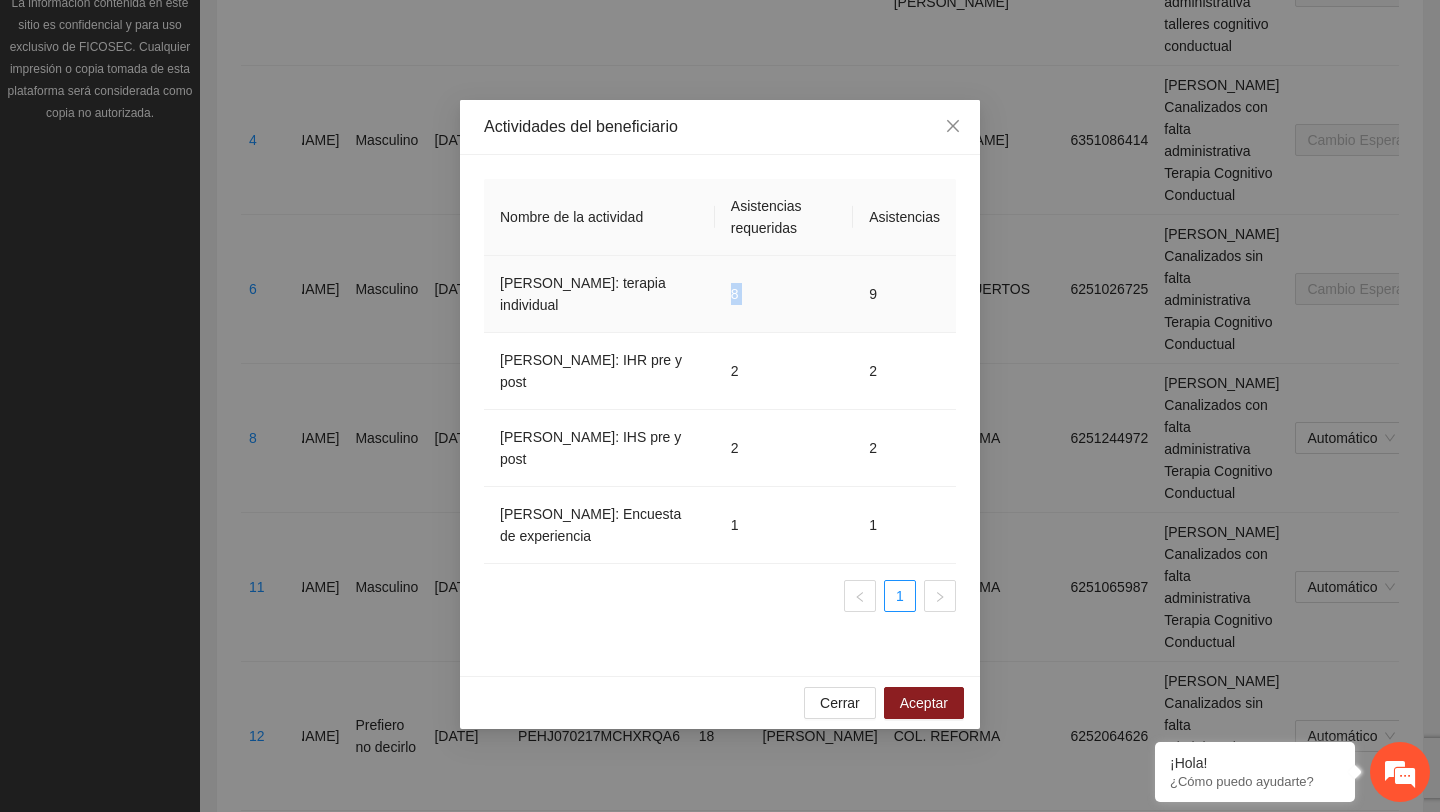 click on "8" at bounding box center (784, 294) 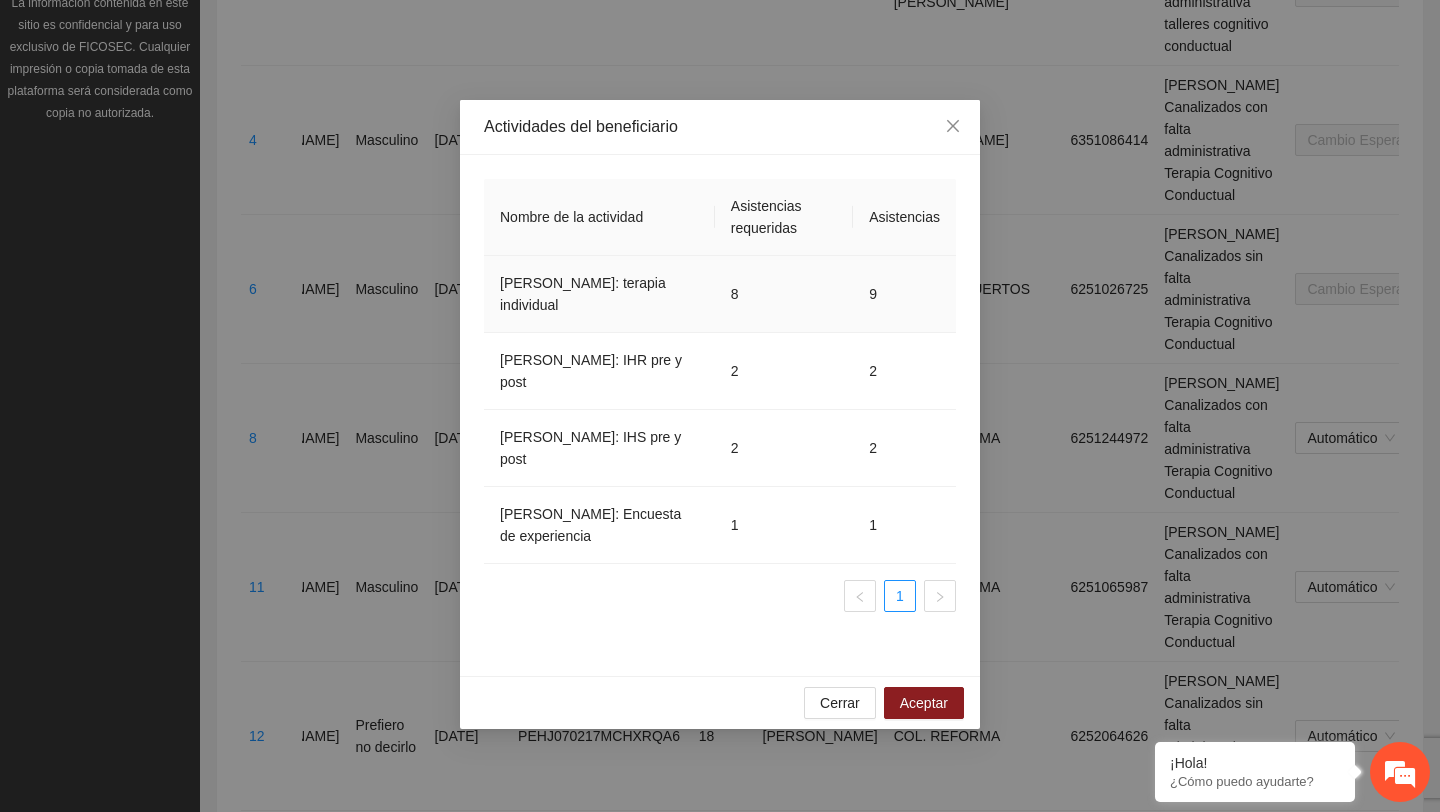click on "[PERSON_NAME]: terapia individual" at bounding box center [599, 294] 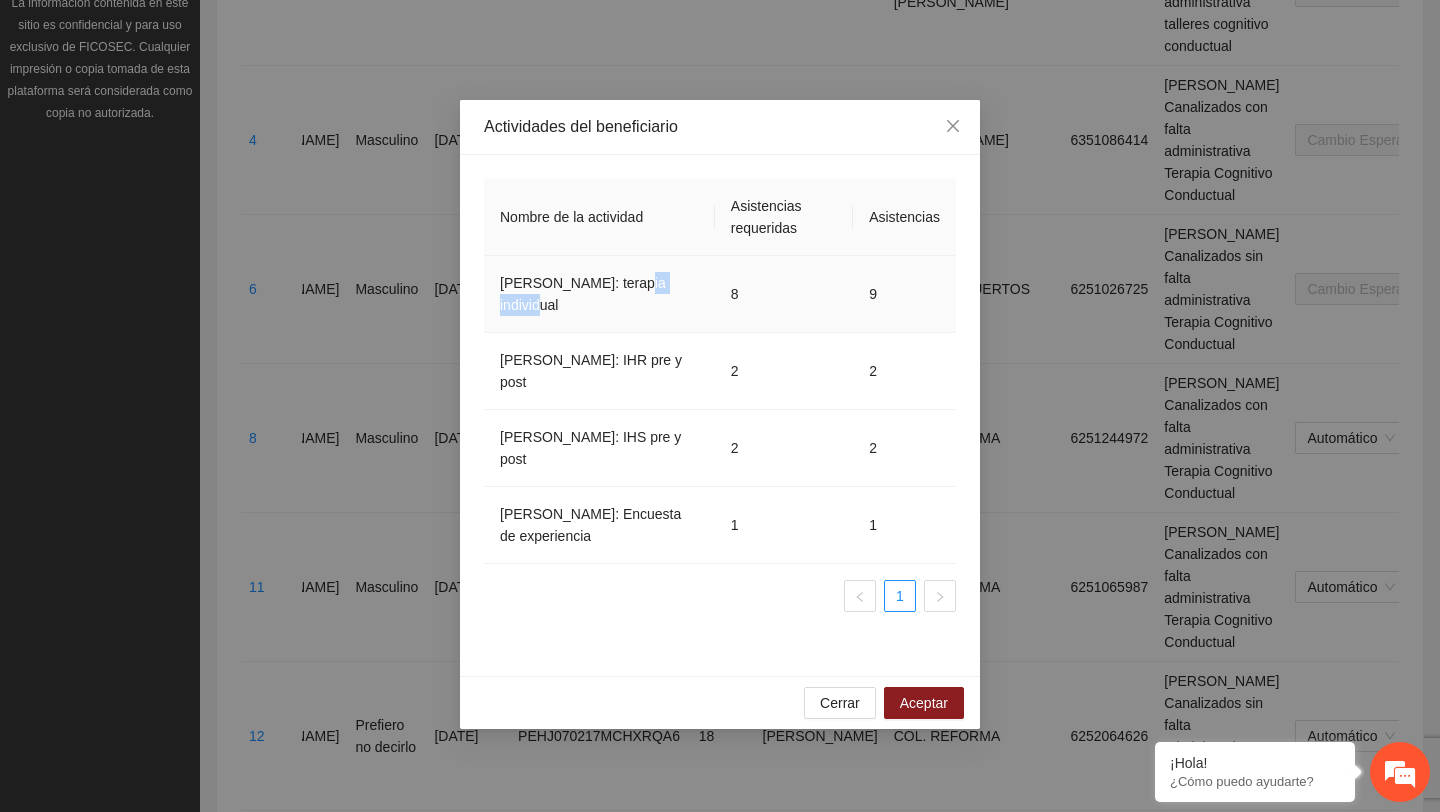click on "[PERSON_NAME]: terapia individual" at bounding box center (599, 294) 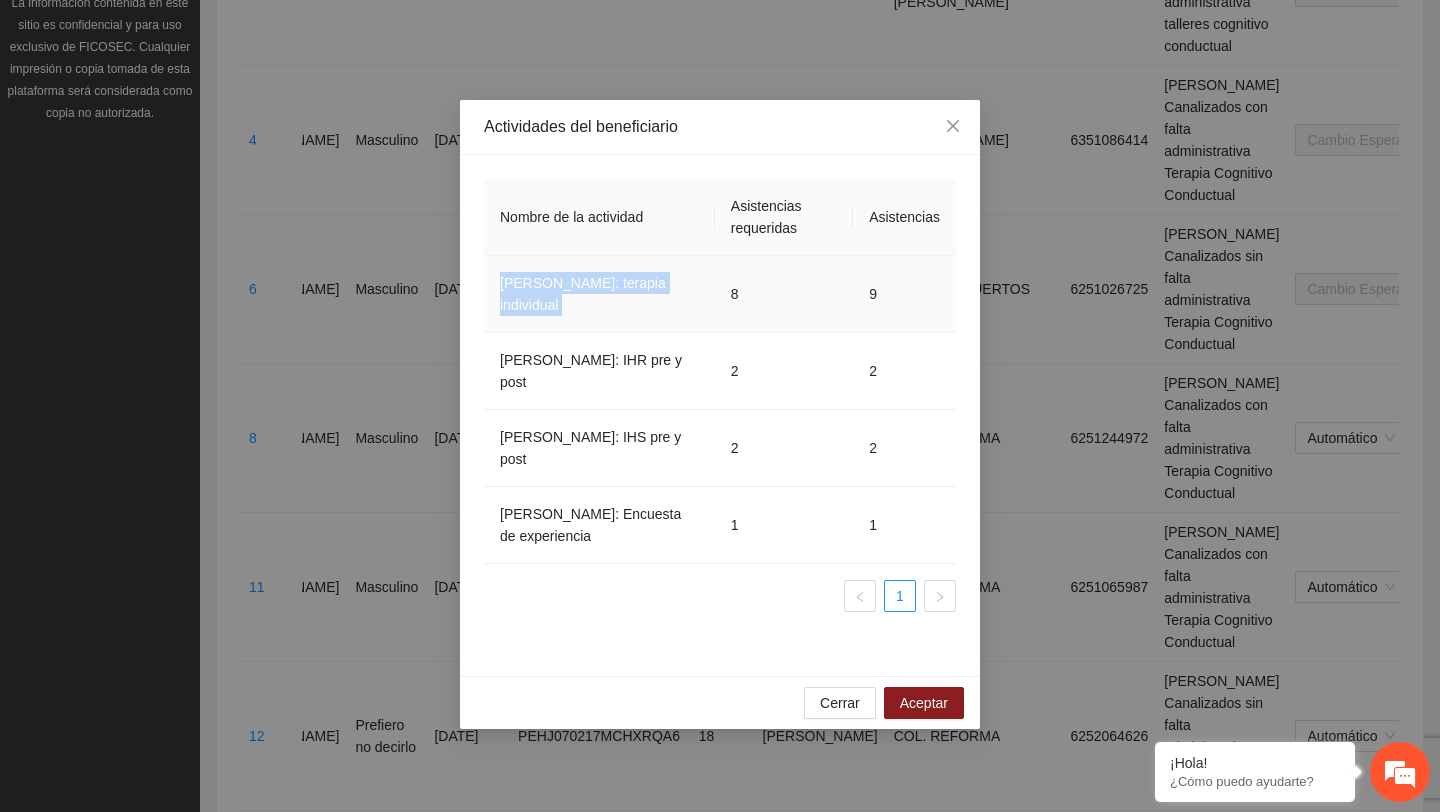 click on "[PERSON_NAME]: terapia individual" at bounding box center [599, 294] 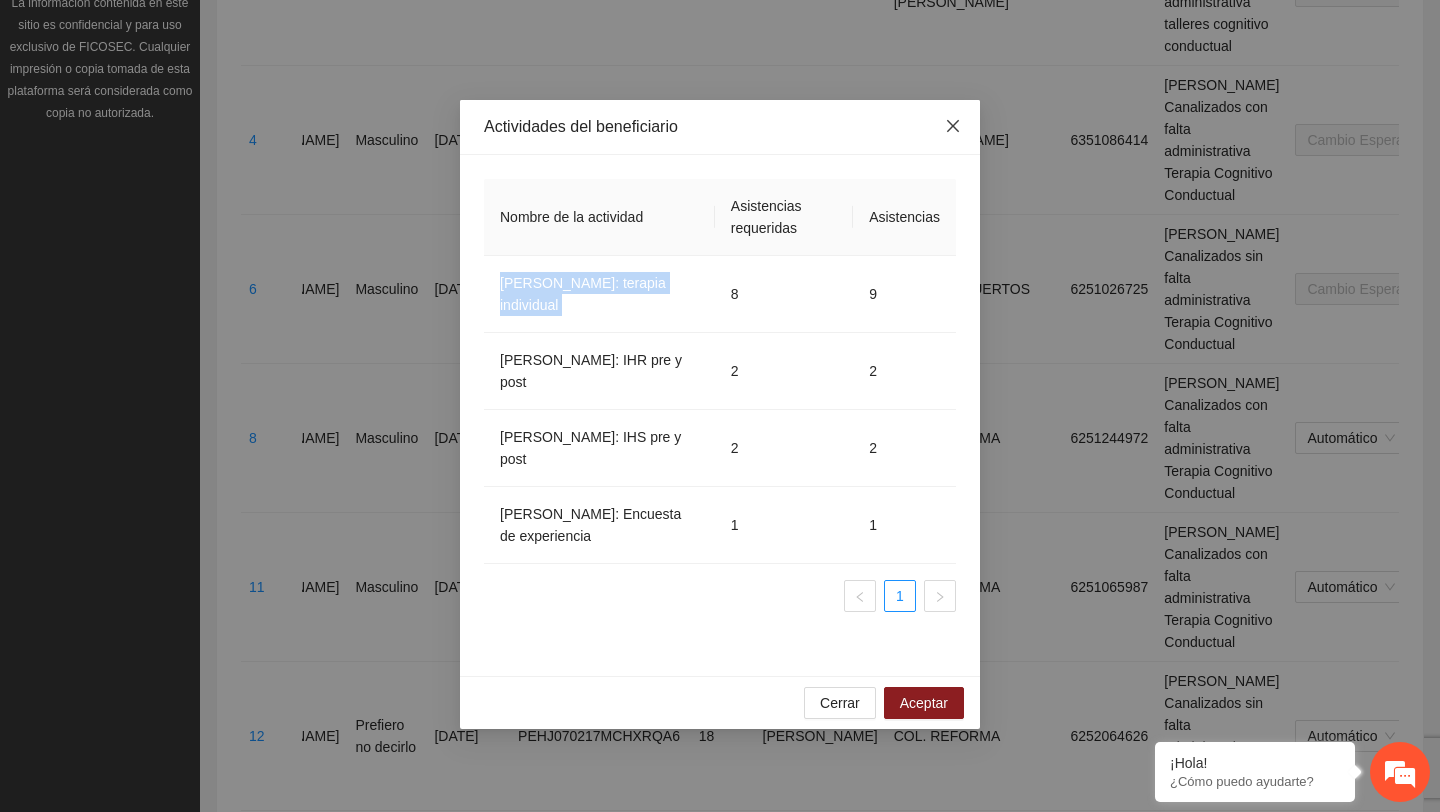 click at bounding box center (953, 127) 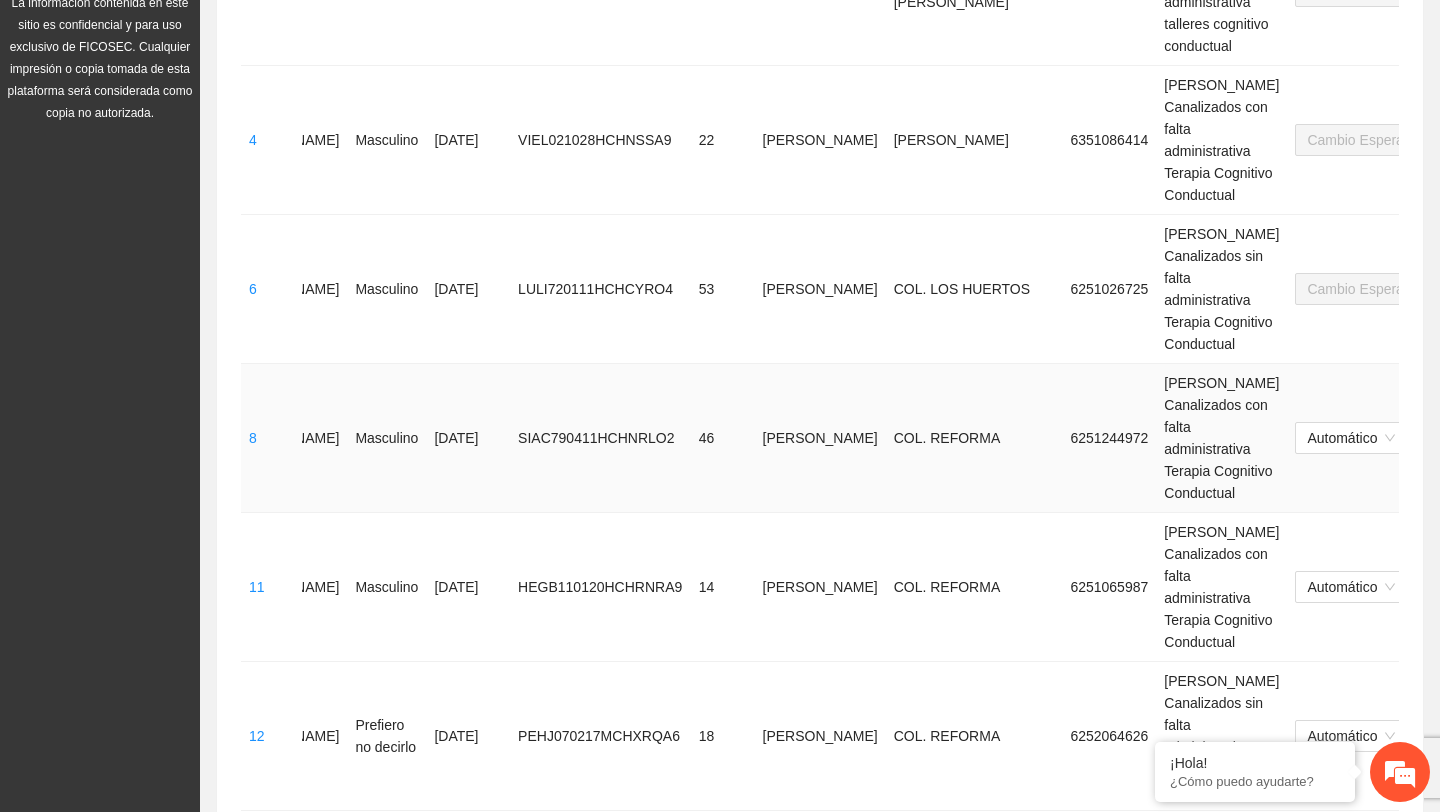 scroll, scrollTop: 0, scrollLeft: 0, axis: both 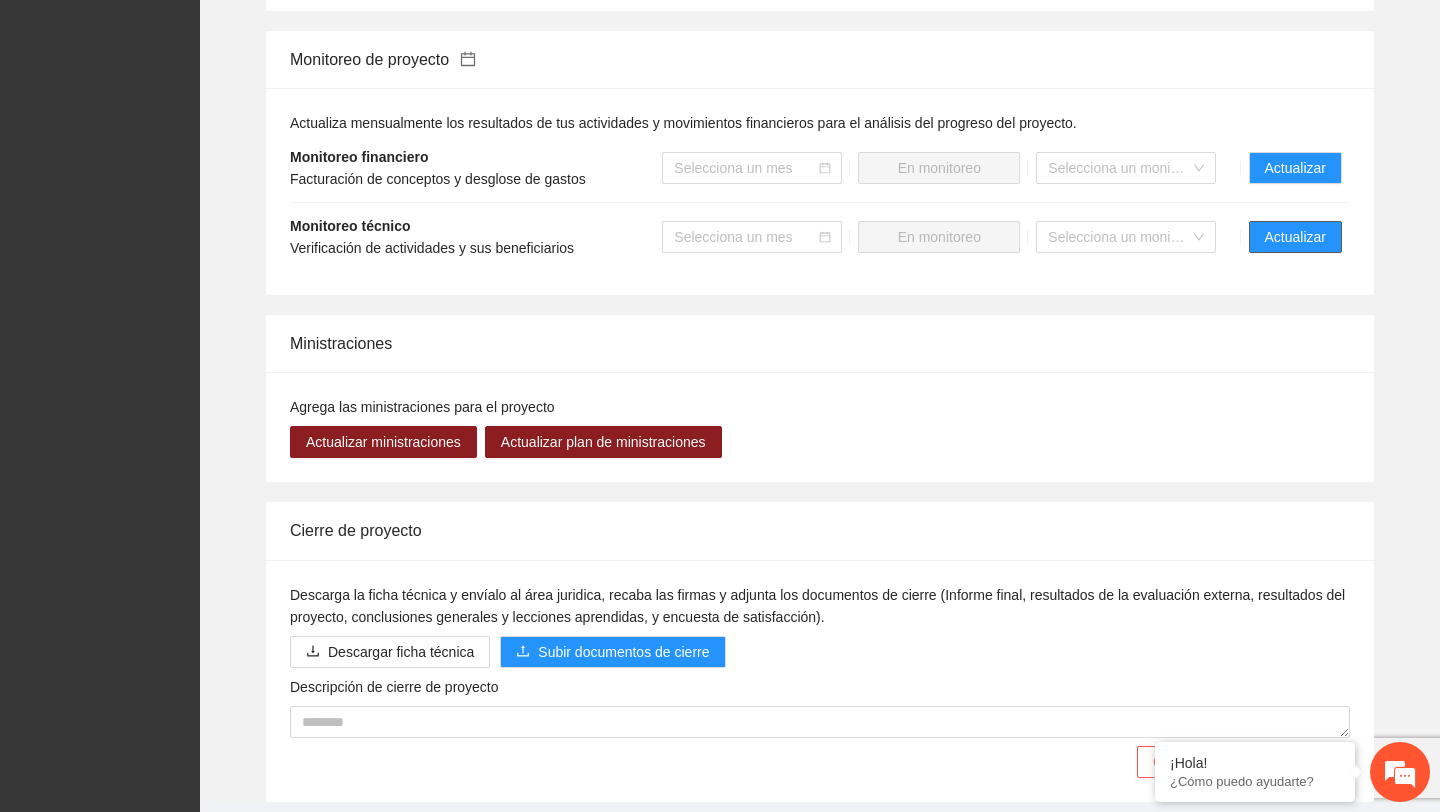 click on "Actualizar" at bounding box center (1295, 237) 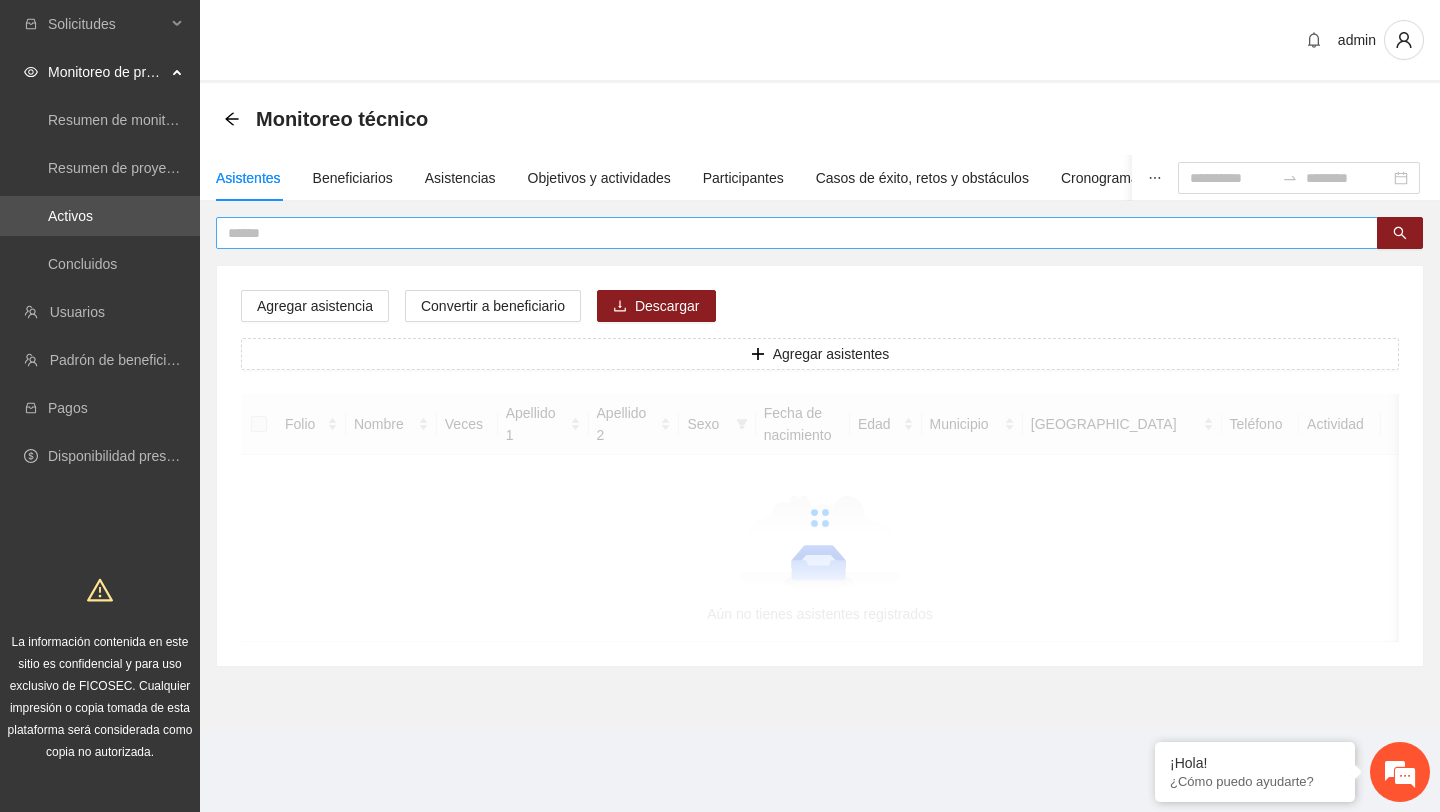 scroll, scrollTop: 0, scrollLeft: 0, axis: both 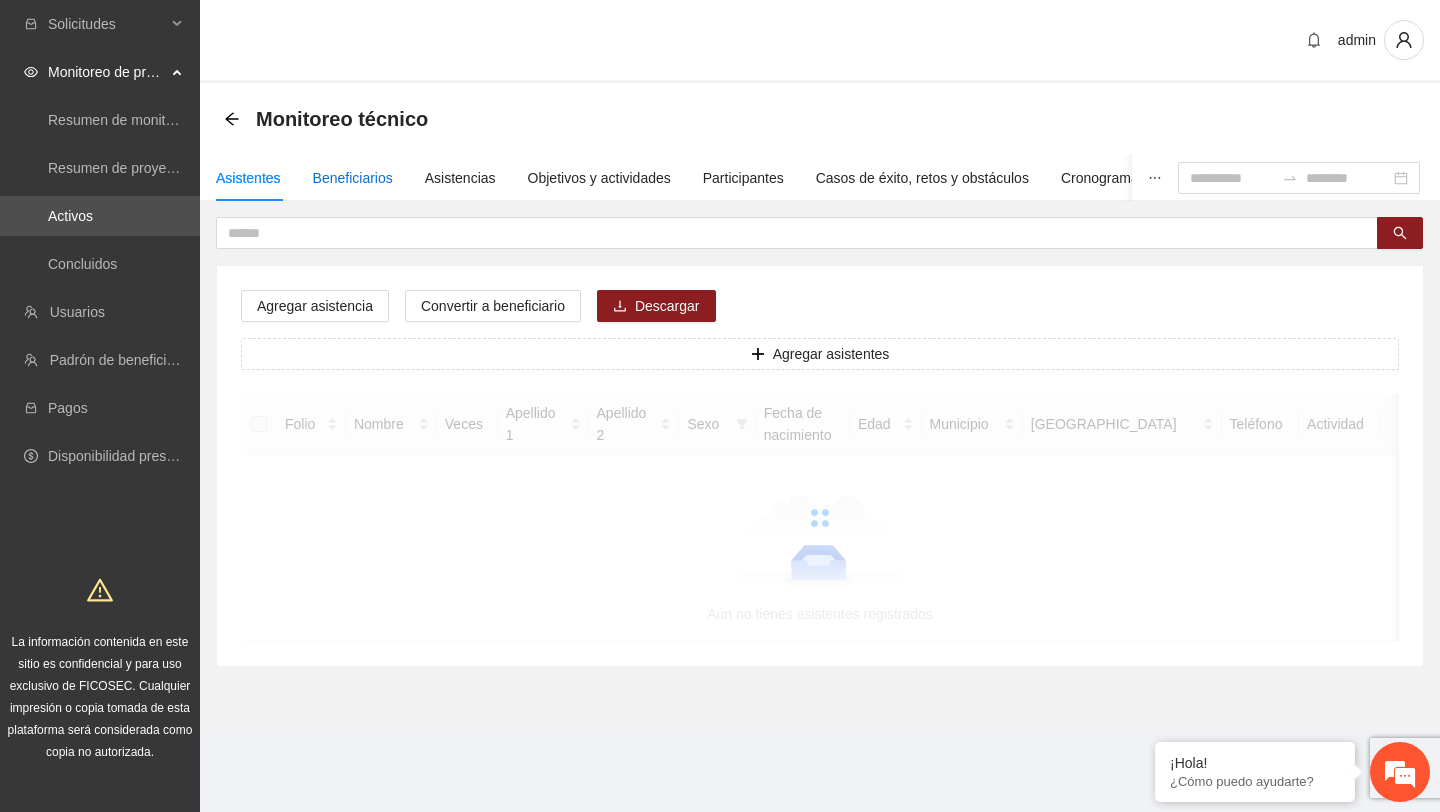 click on "Beneficiarios" at bounding box center [353, 178] 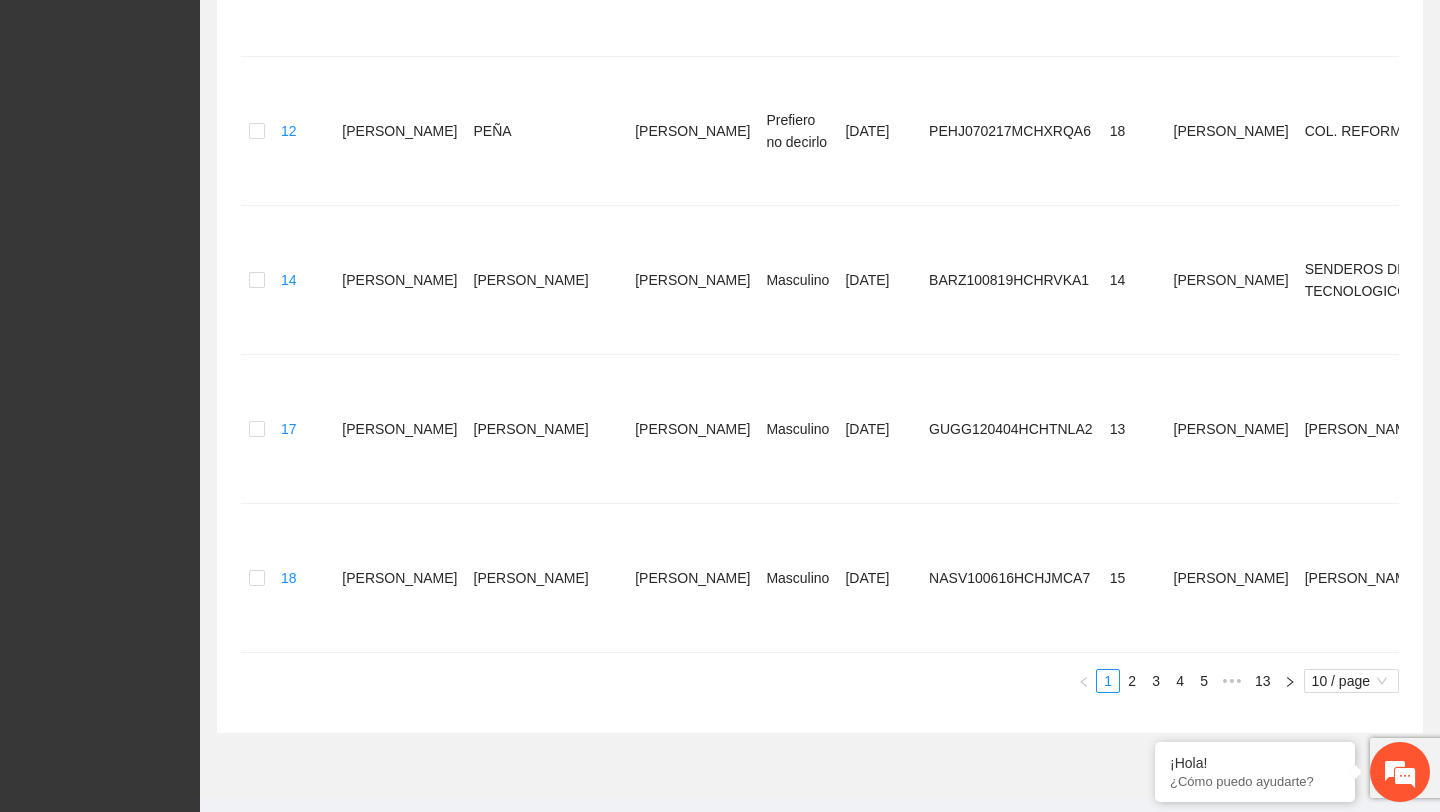 scroll, scrollTop: 1450, scrollLeft: 0, axis: vertical 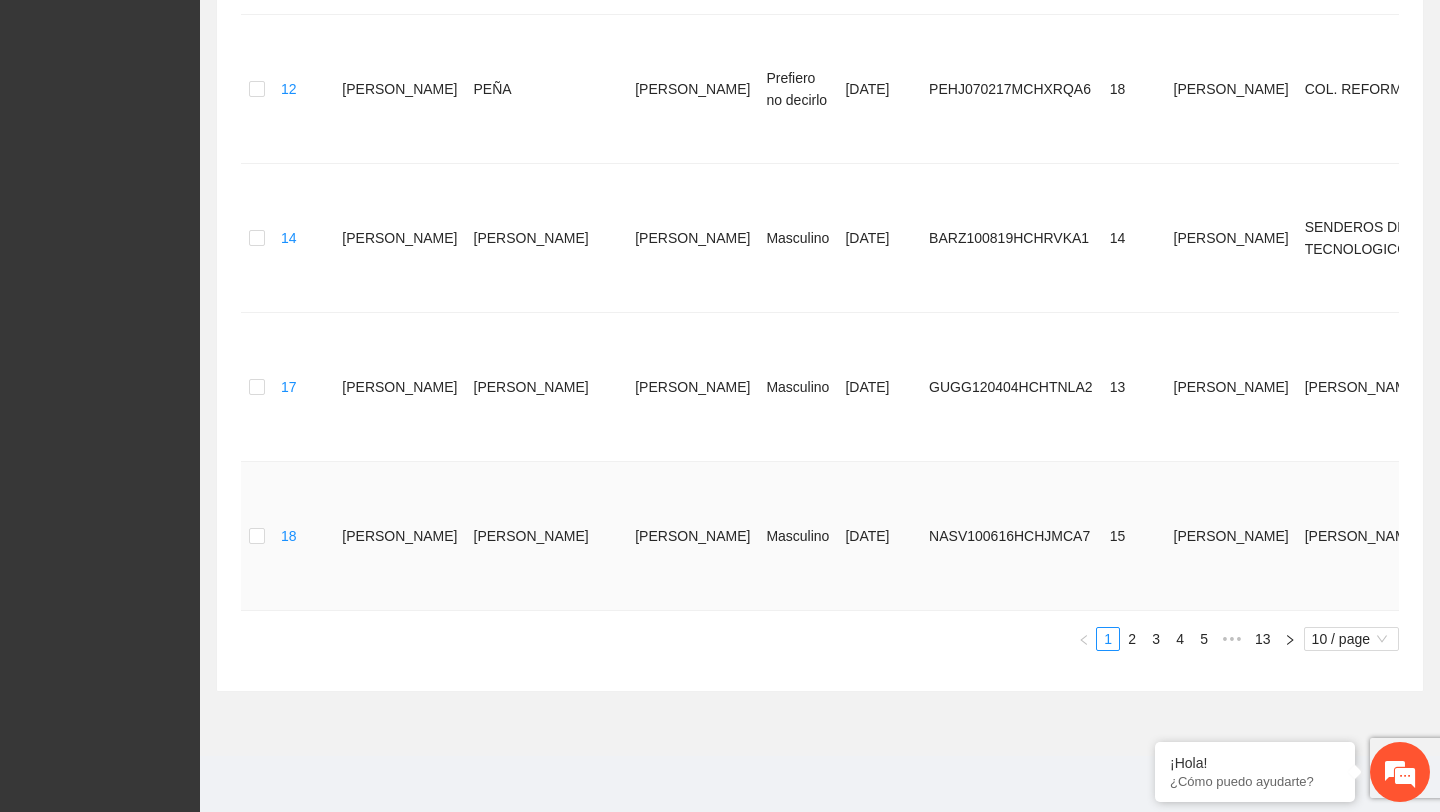 click on "[PERSON_NAME]" at bounding box center (399, 536) 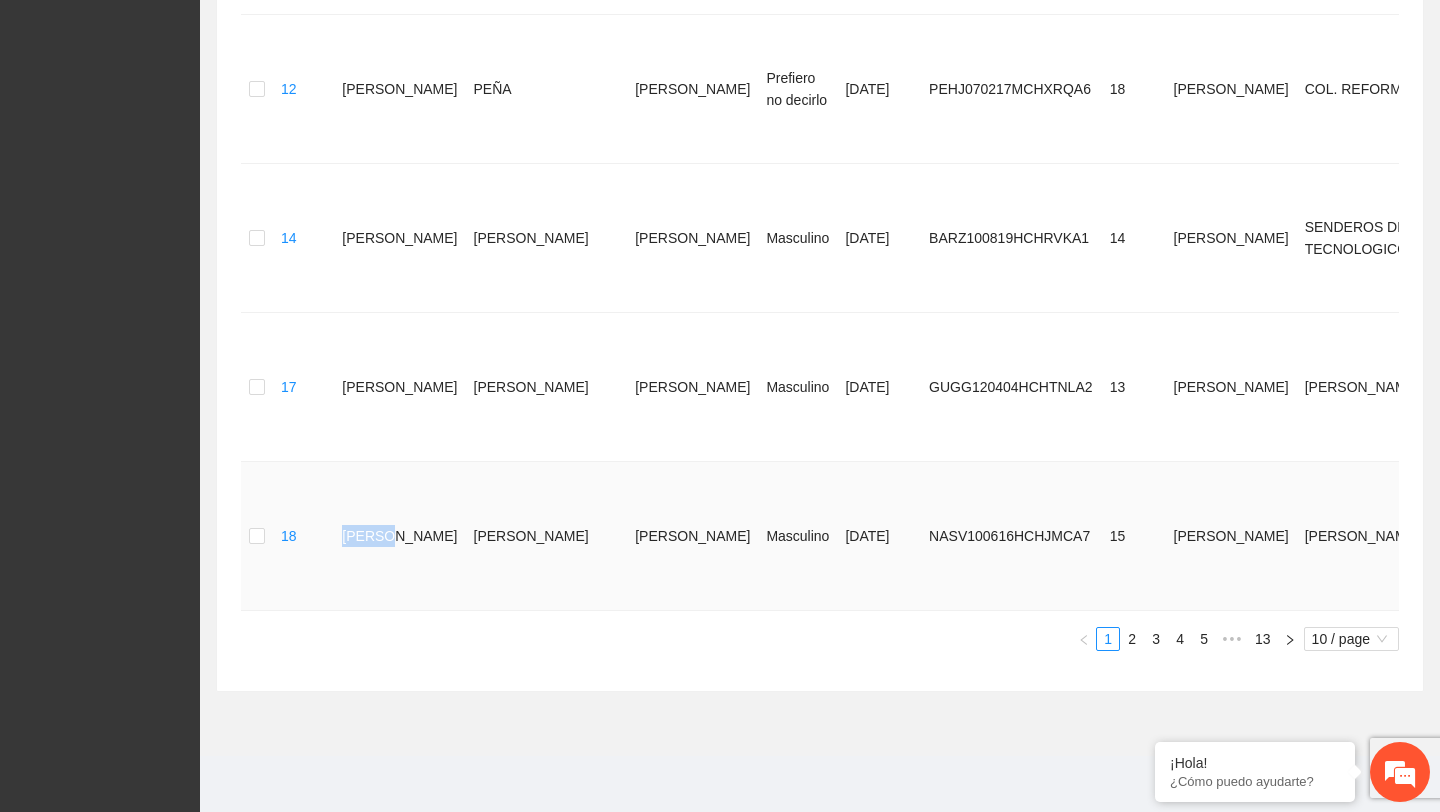 click on "[PERSON_NAME]" at bounding box center [399, 536] 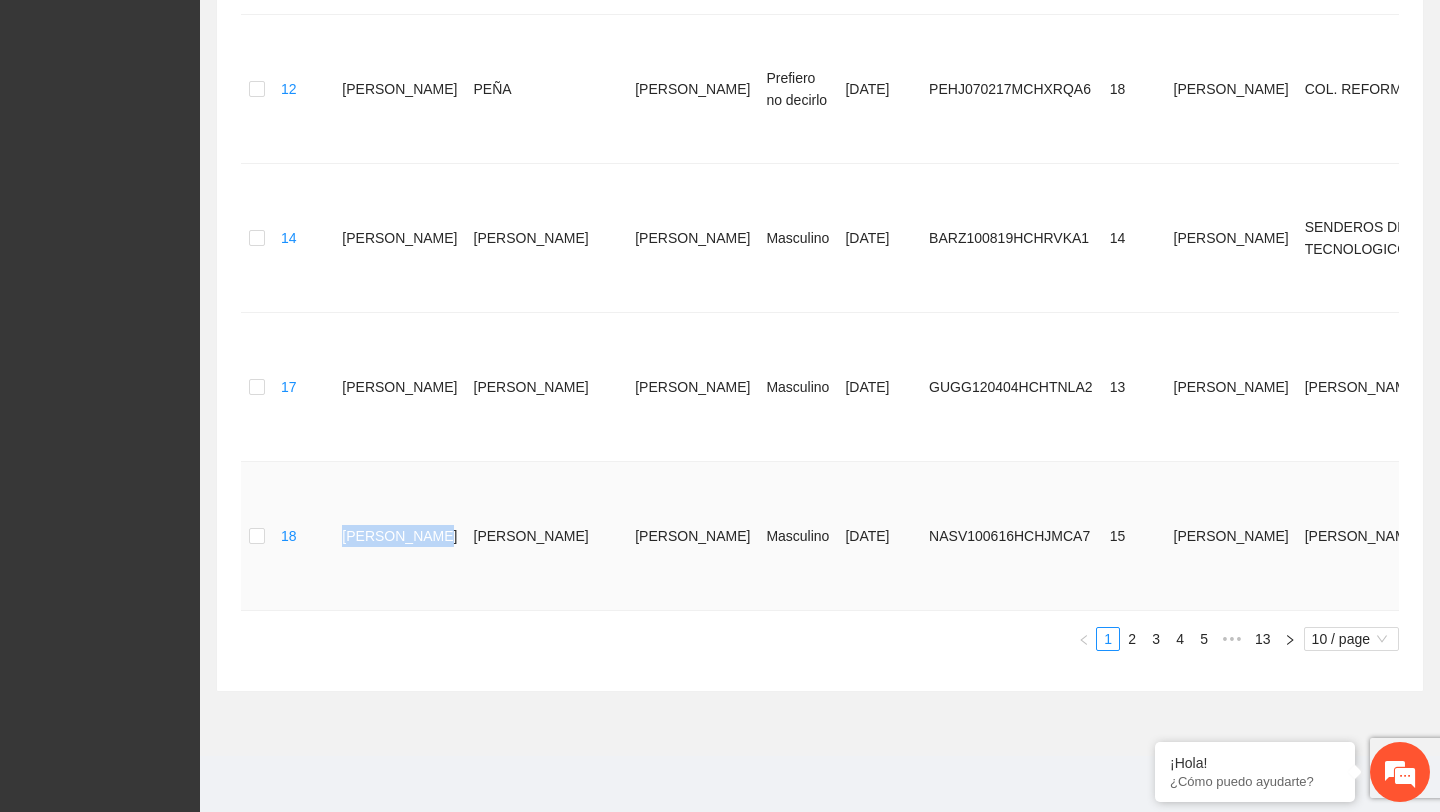 drag, startPoint x: 341, startPoint y: 511, endPoint x: 386, endPoint y: 551, distance: 60.207973 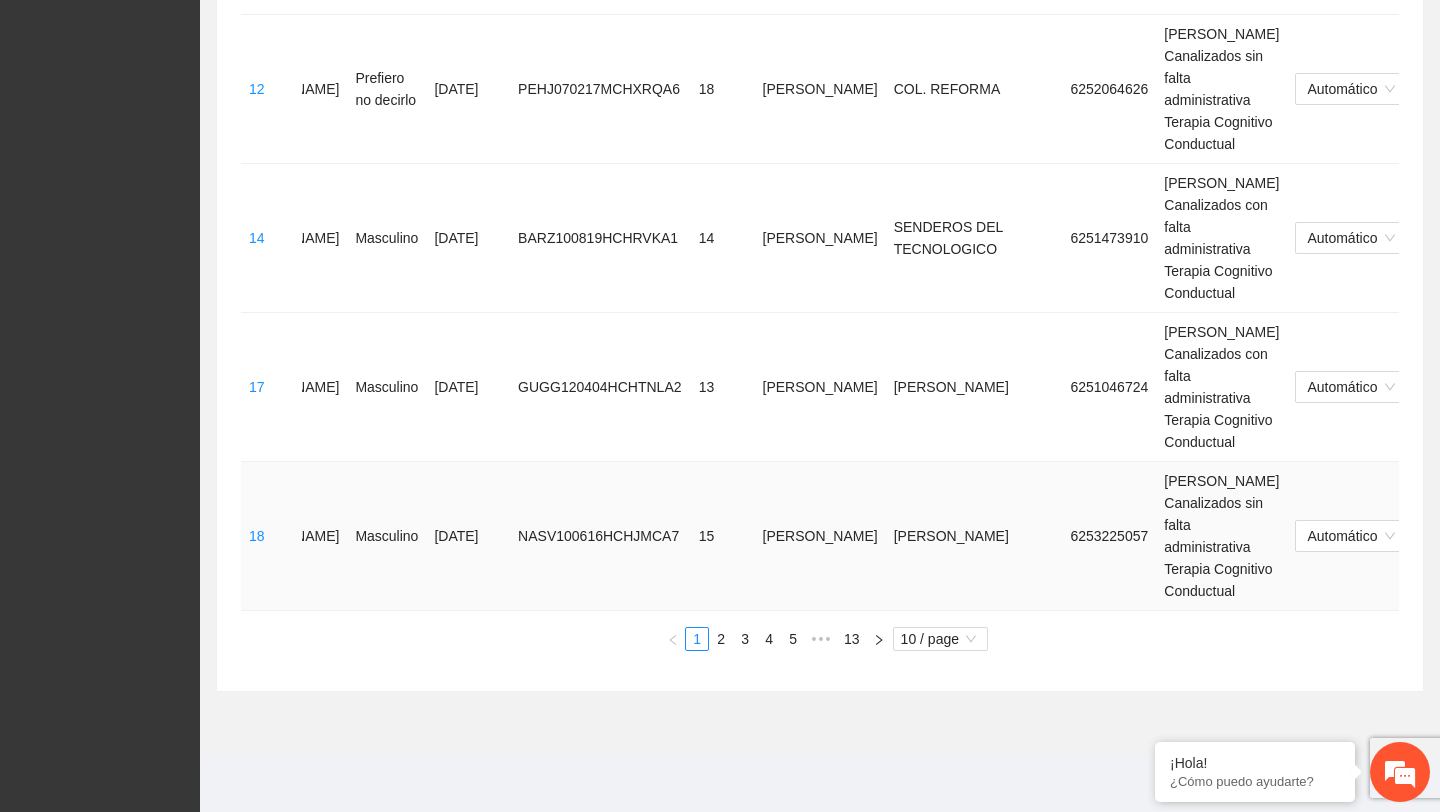 click 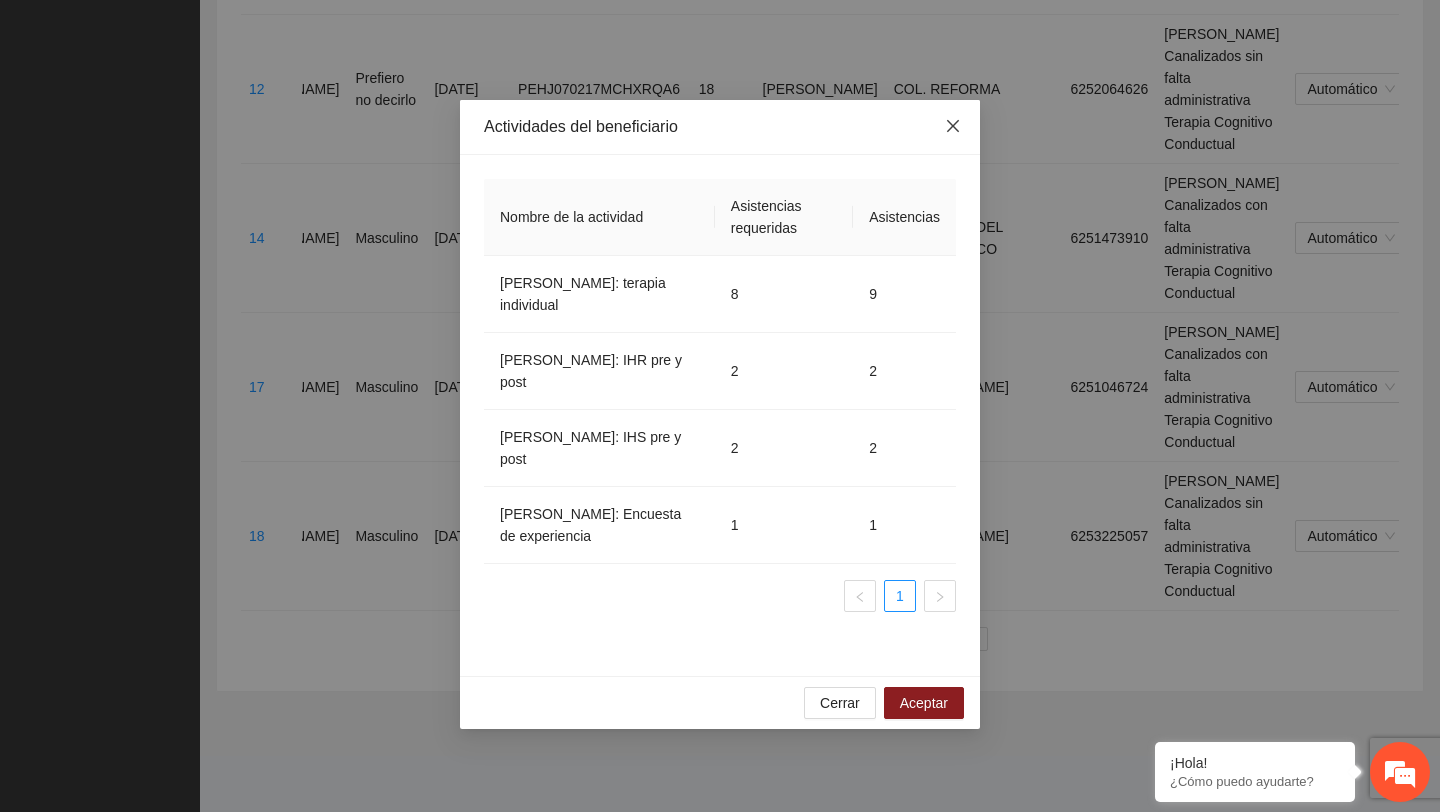click 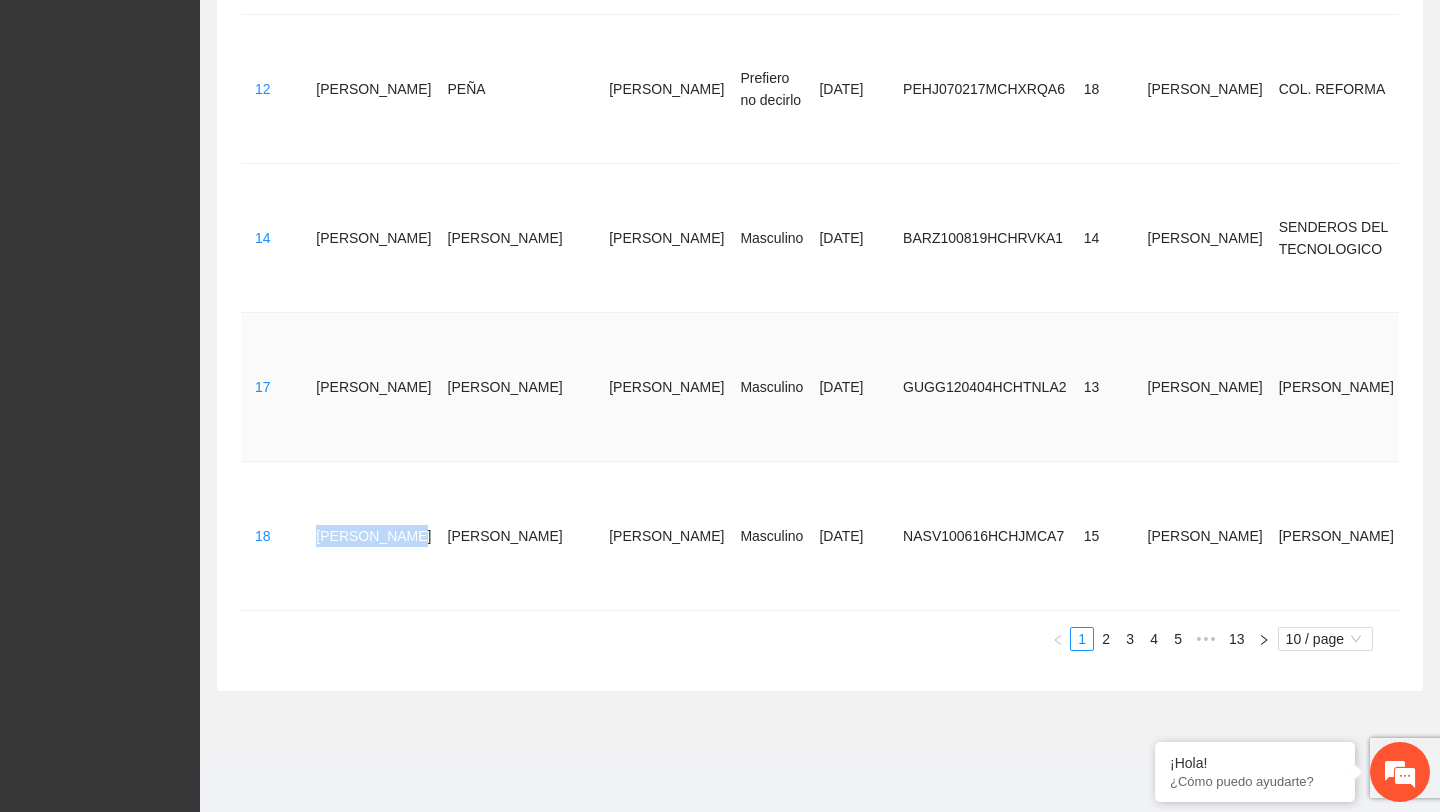 scroll, scrollTop: 0, scrollLeft: 0, axis: both 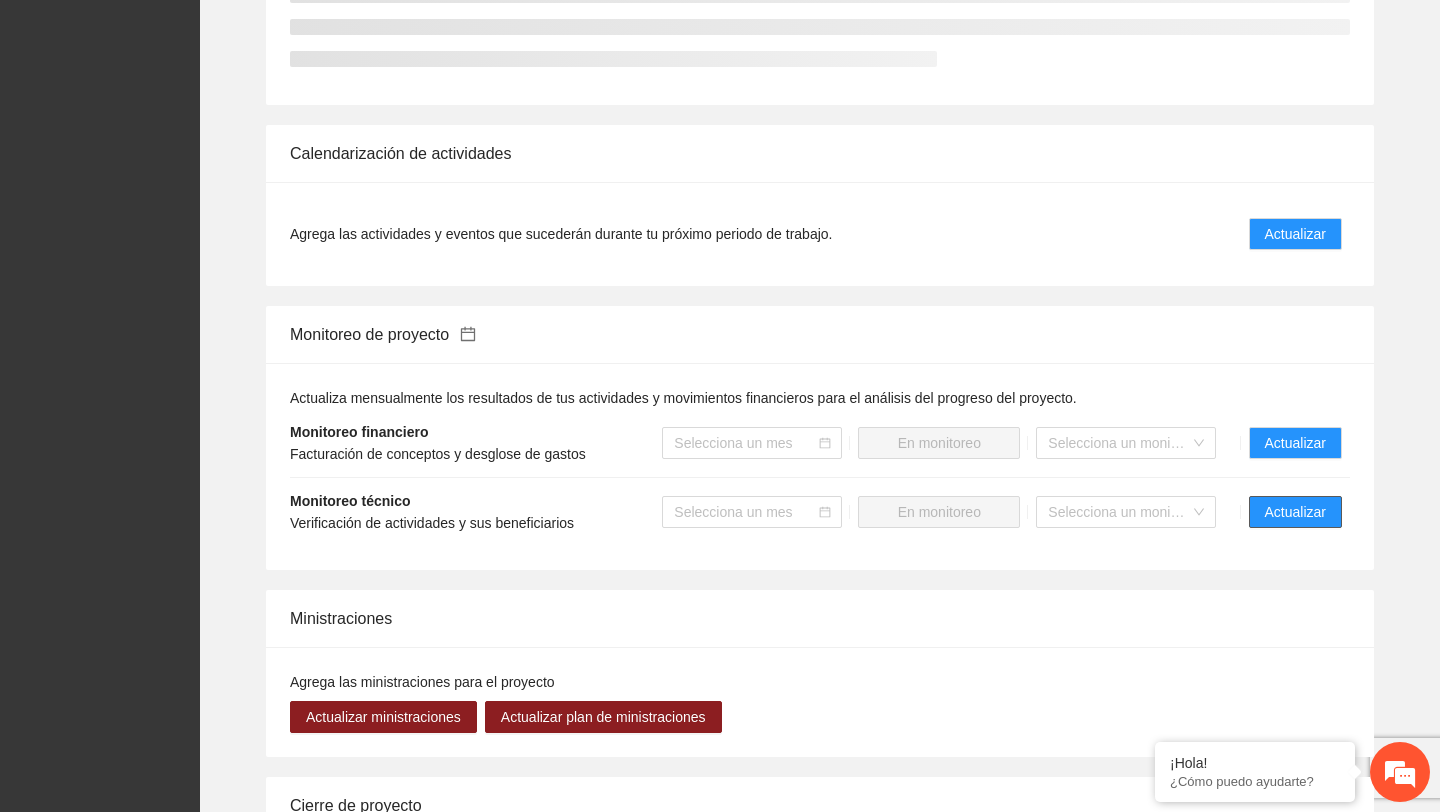 click on "Gobernanza de la implementadora Información general Documentos del proyecto Convenio firmado Calendarización de actividades Agrega las actividades y eventos que sucederán durante tu próximo periodo de trabajo. Actualizar Monitoreo de proyecto Actualiza mensualmente los resultados de tus actividades y movimientos financieros para el análisis del progreso del proyecto. Monitoreo financiero Facturación de conceptos y desglose de gastos Selecciona un mes En monitoreo Selecciona un monitorista Actualizar Monitoreo técnico Verificación de actividades y sus beneficiarios Selecciona un mes En monitoreo Selecciona un monitorista Actualizar Ministraciones Agrega las ministraciones para el proyecto Actualizar ministraciones Actualizar plan de ministraciones Cierre de proyecto" at bounding box center [820, 52] 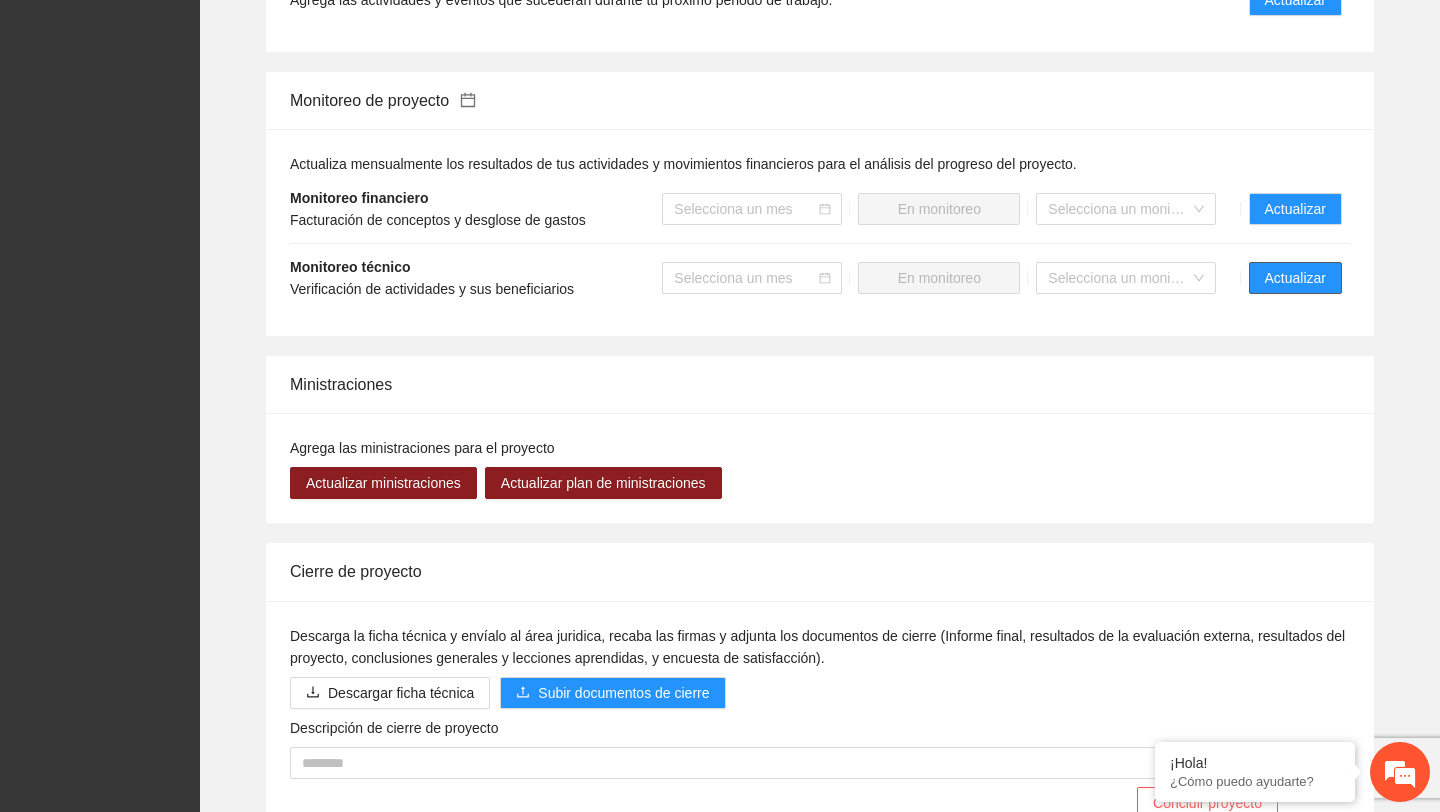 scroll, scrollTop: 2470, scrollLeft: 0, axis: vertical 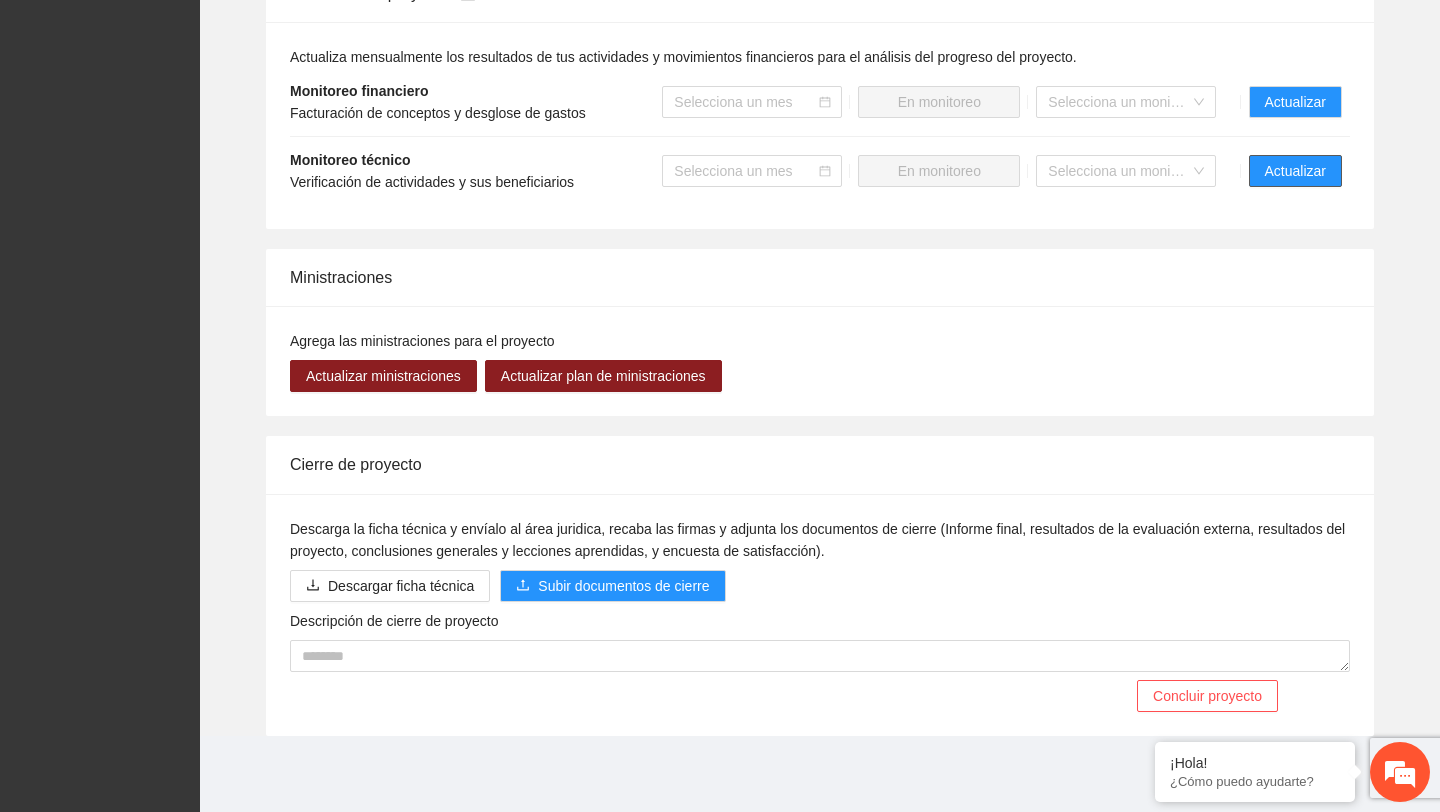 click on "Actualizar" at bounding box center (1295, 171) 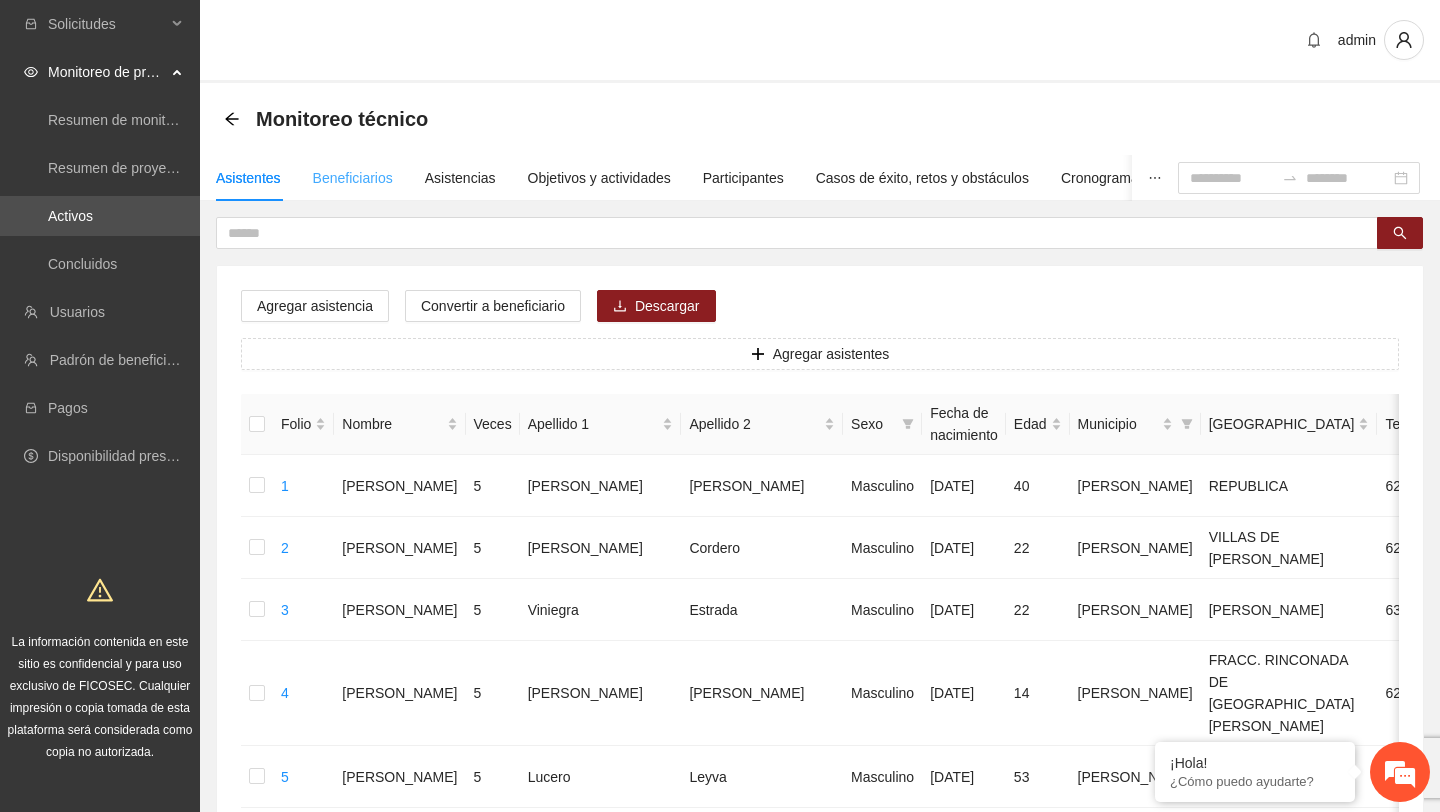 click on "Beneficiarios" at bounding box center [353, 178] 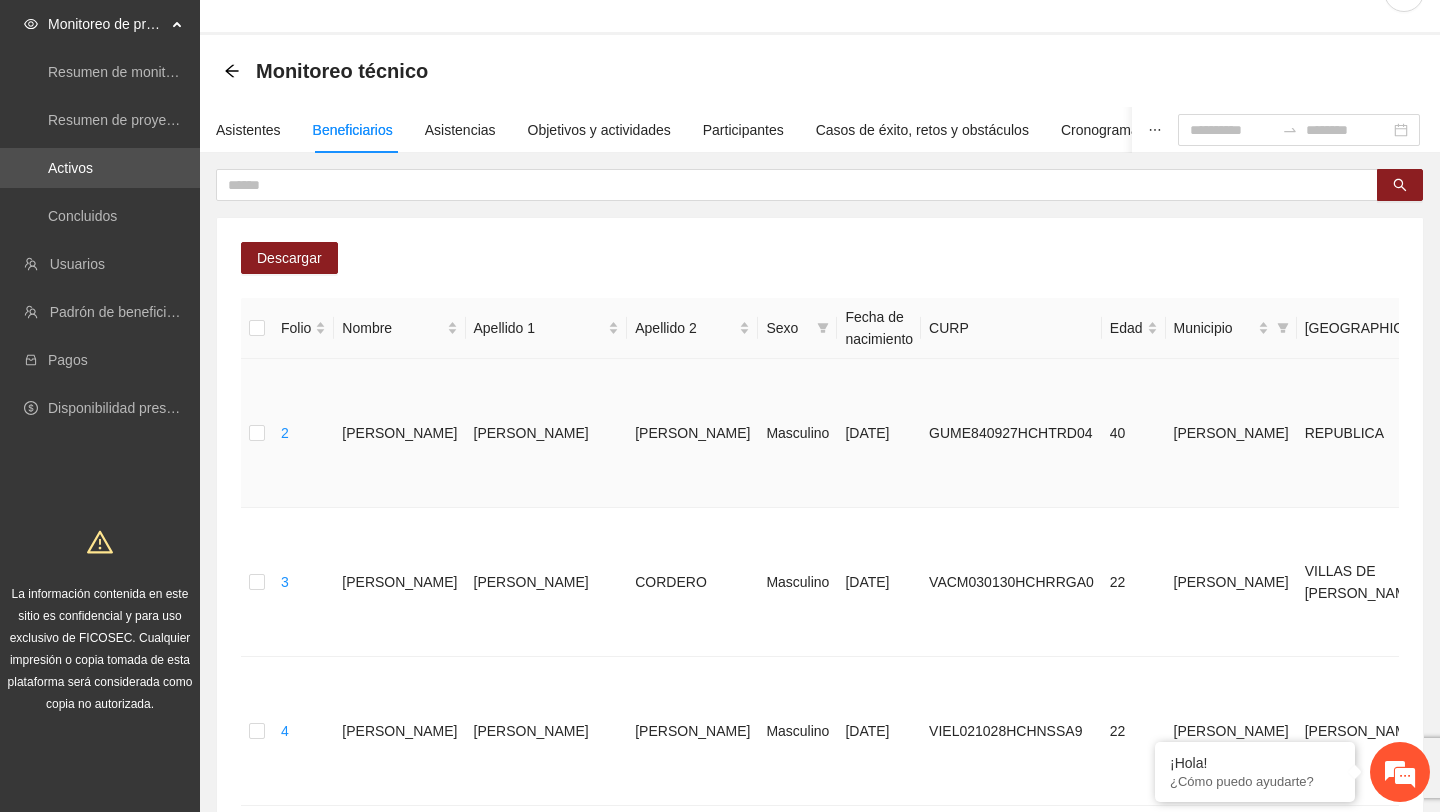 scroll, scrollTop: 0, scrollLeft: 0, axis: both 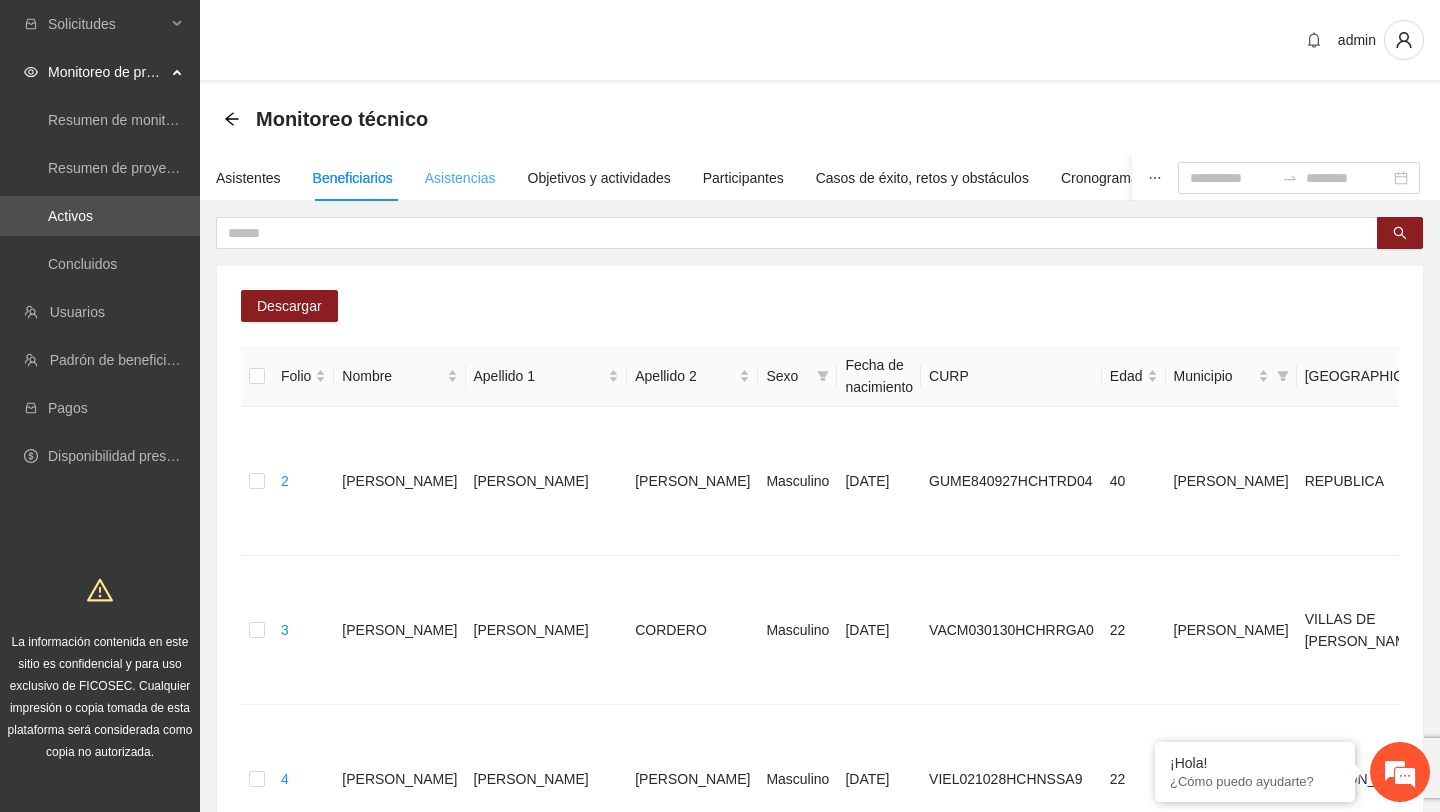 click on "Asistencias" at bounding box center (460, 178) 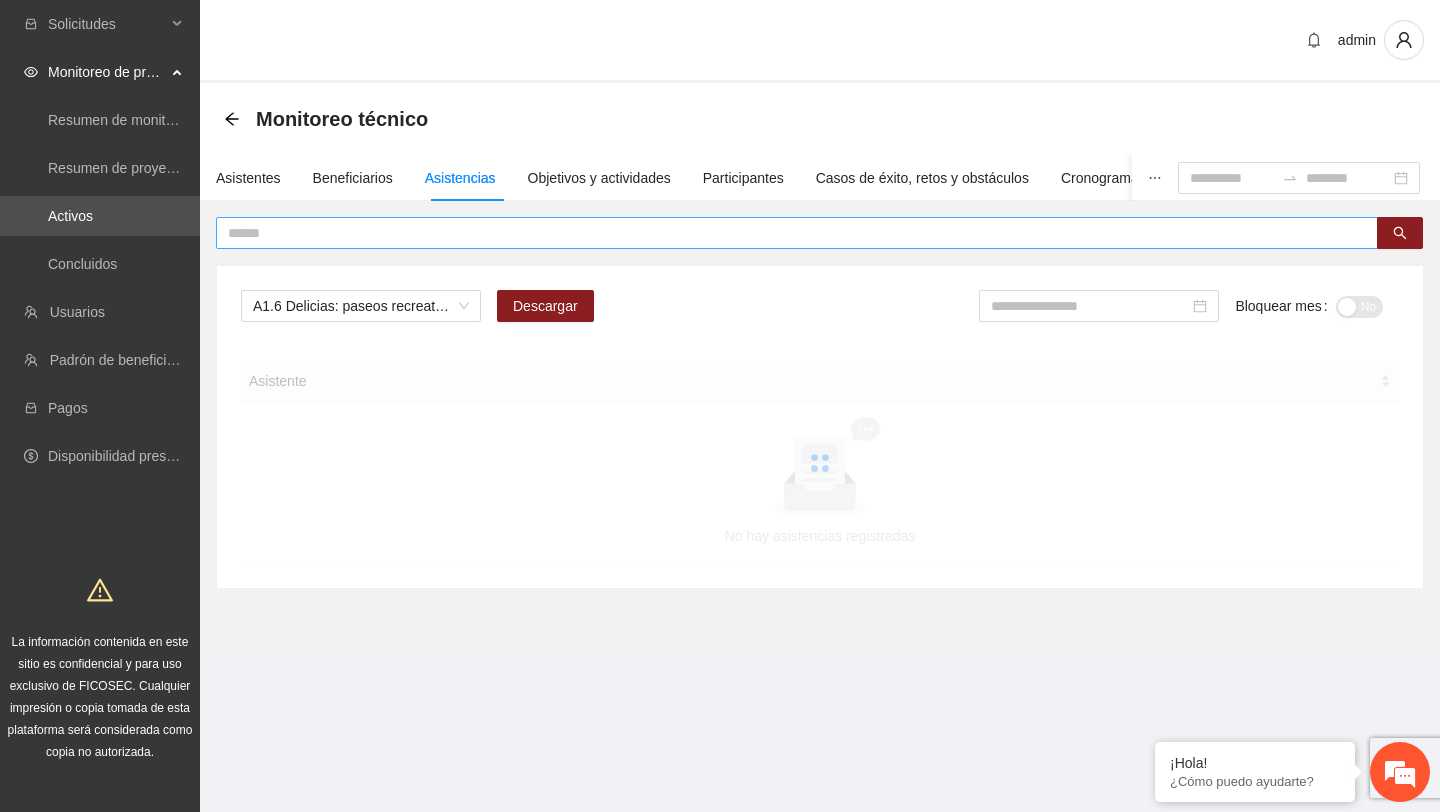 click at bounding box center (797, 233) 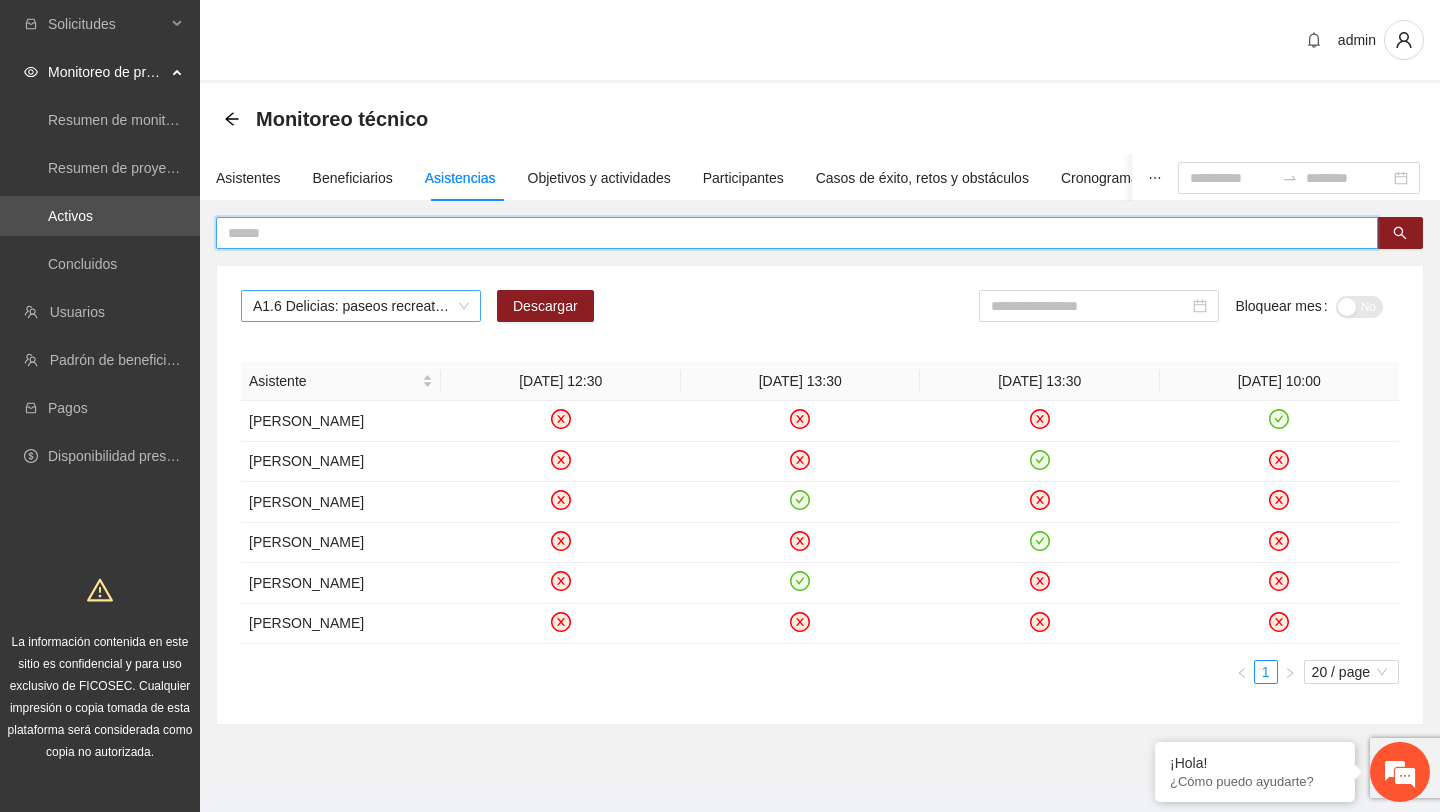 click on "A1.6 Delicias: paseos recreativos" at bounding box center [361, 306] 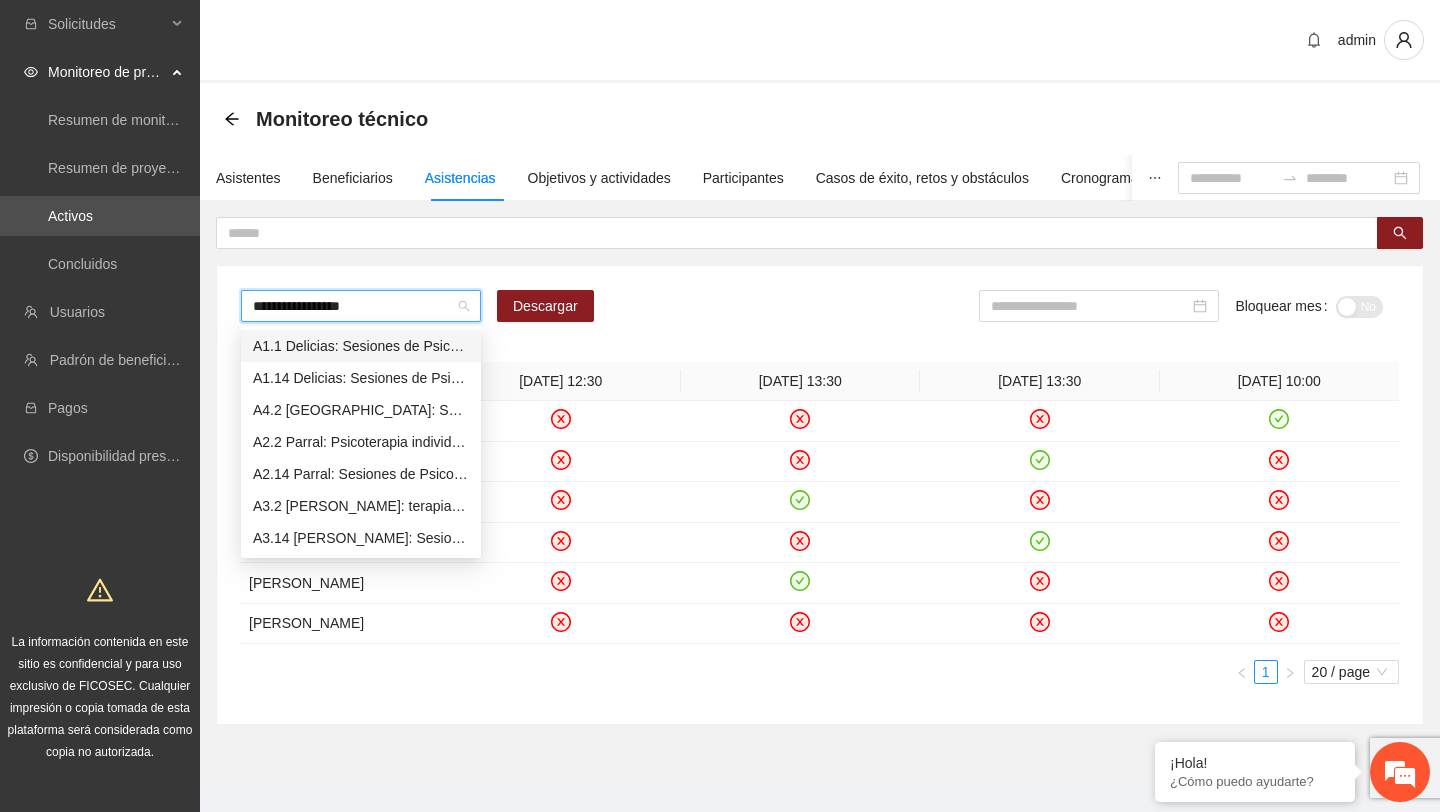 type on "**********" 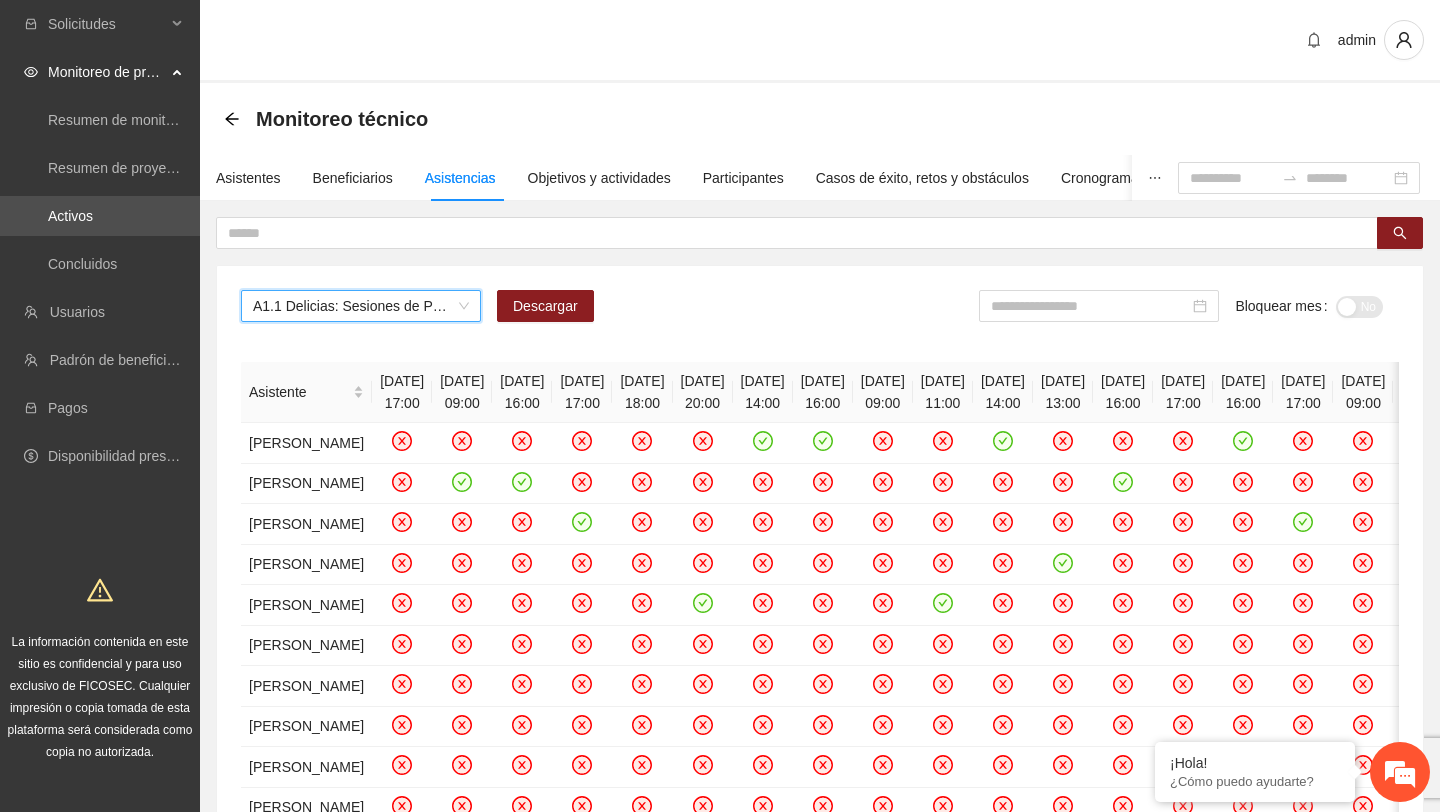 click on "A1.1 Delicias: Sesiones de Psicoterapia individual" at bounding box center [361, 306] 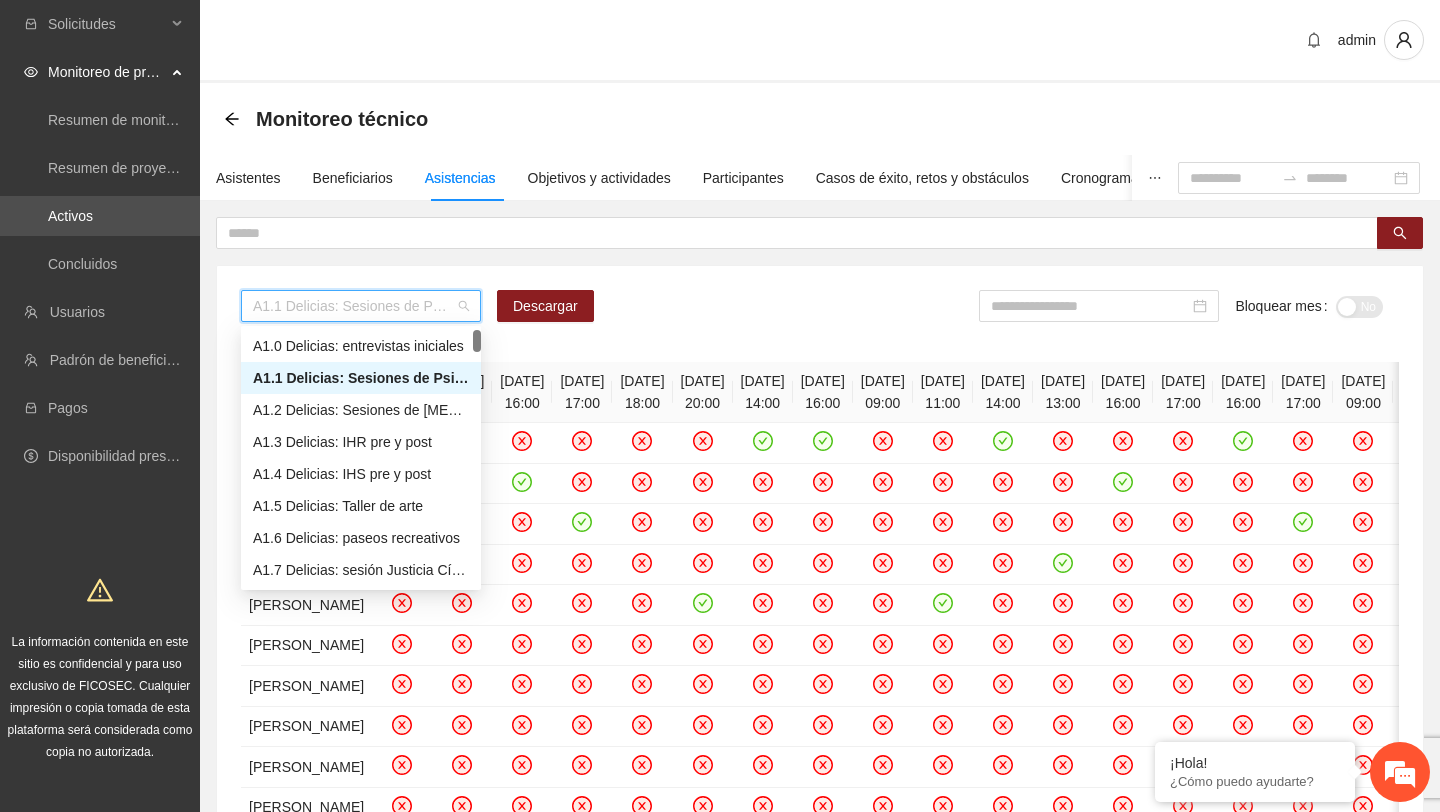 click on "A1.1 Delicias: Sesiones de Psicoterapia individual" at bounding box center (361, 306) 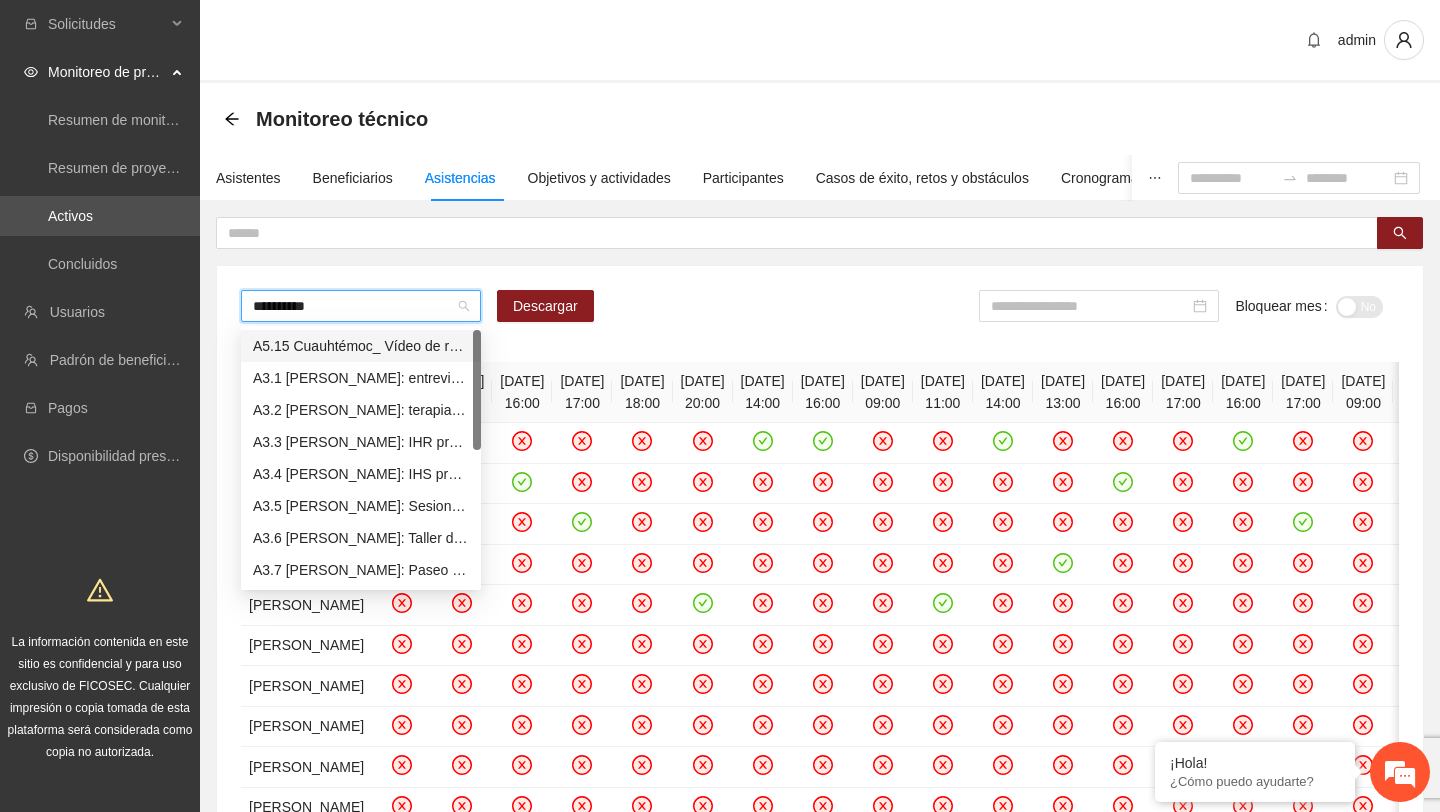 type on "**********" 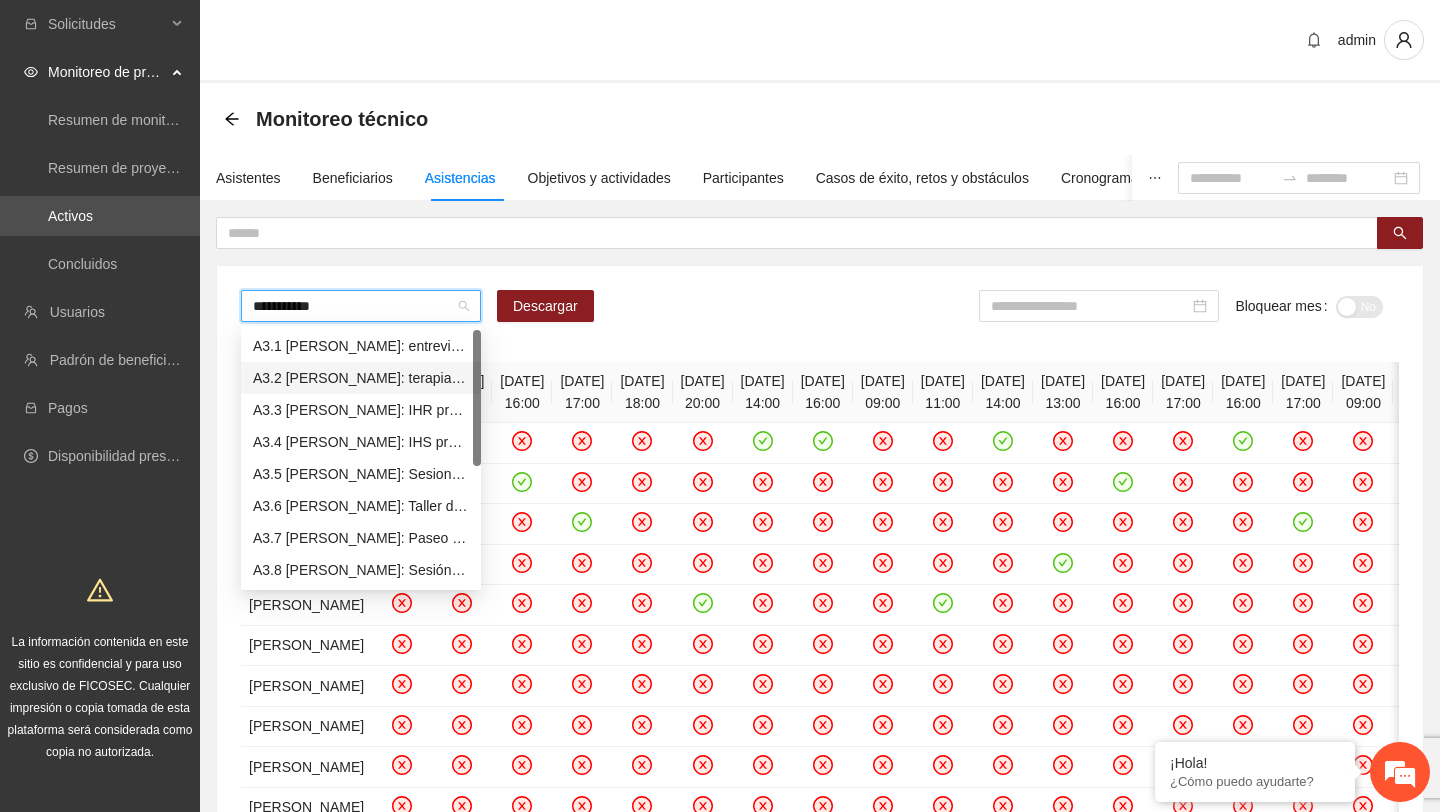 click on "A3.2 [PERSON_NAME]: terapia individual" at bounding box center (361, 378) 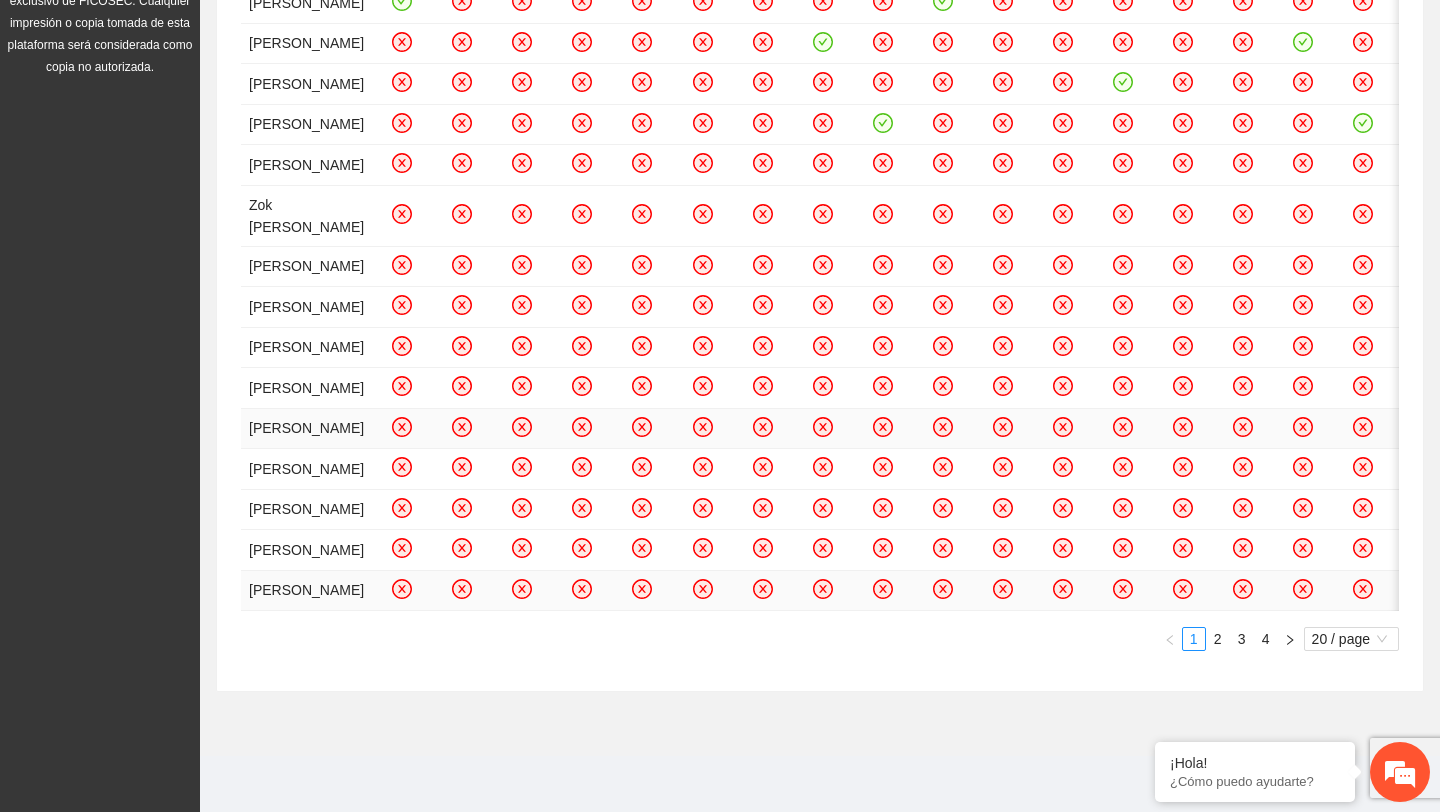 scroll, scrollTop: 1376, scrollLeft: 0, axis: vertical 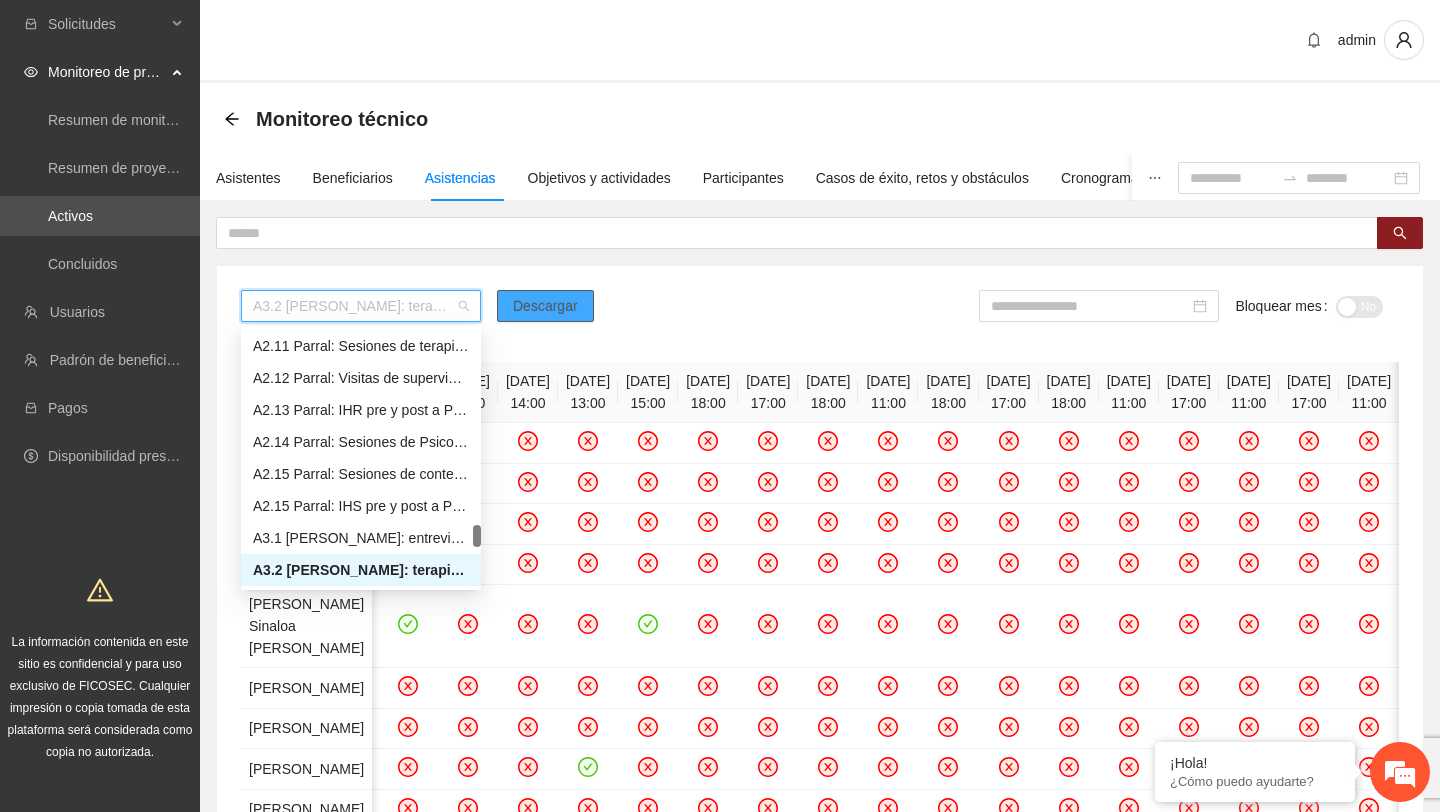 drag, startPoint x: 378, startPoint y: 307, endPoint x: 534, endPoint y: 304, distance: 156.02884 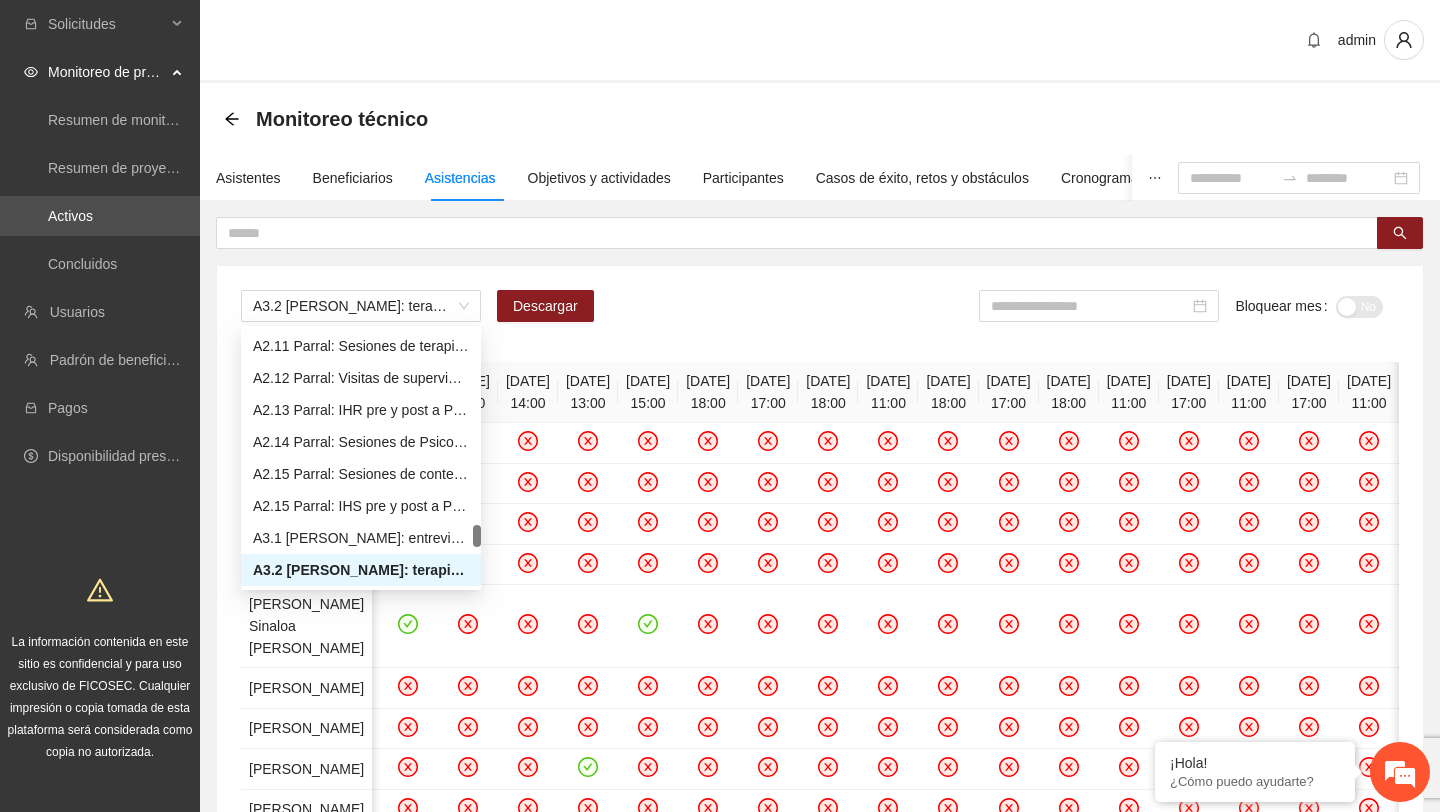click on "A3.2 [PERSON_NAME]: terapia individual  Descargar Bloquear mes No Asistente [DATE] 21:00 [DATE] 15:00 [DATE] 11:00 [DATE] 17:00 [DATE] 14:00 [DATE] 15:00 [DATE] 21:00 [DATE] 17:00 [DATE] 18:00 [DATE] 21:00 [DATE] 11:00 [DATE] 12:00 [DATE] 13:00 [DATE] 17:00 [DATE] 18:00 [DATE] 17:00 [DATE] 18:00 [DATE] 21:00 [DATE] 11:00 [DATE] 15:00 [DATE] 17:00 [DATE] 17:00 [DATE] 18:00 [DATE] 13:00 [DATE] 10:00 [DATE] 10:00 [DATE] 11:00 [DATE] 12:00 [DATE] 13:00 [DATE] 15:00 [DATE] 18:00 [DATE] 19:00 [DATE] 13:00 [DATE] 14:00 [DATE] 15:00 [DATE] 10:00 [DATE] 11:00 [DATE] 13:00 [DATE] 17:00 [DATE] 17:00 [DATE] 18:00 [DATE] 19:00 [DATE] 12:00 [DATE] 13:00 [DATE] 14:00 [DATE] 14:00 [DATE] 15:00 [DATE] 10:00 [DATE] 11:00 [DATE] 13:00 [DATE] 15:00 [DATE] 19:00 [DATE] 17:00 [DATE] 18:00 [DATE] 19:00" at bounding box center (820, 821) 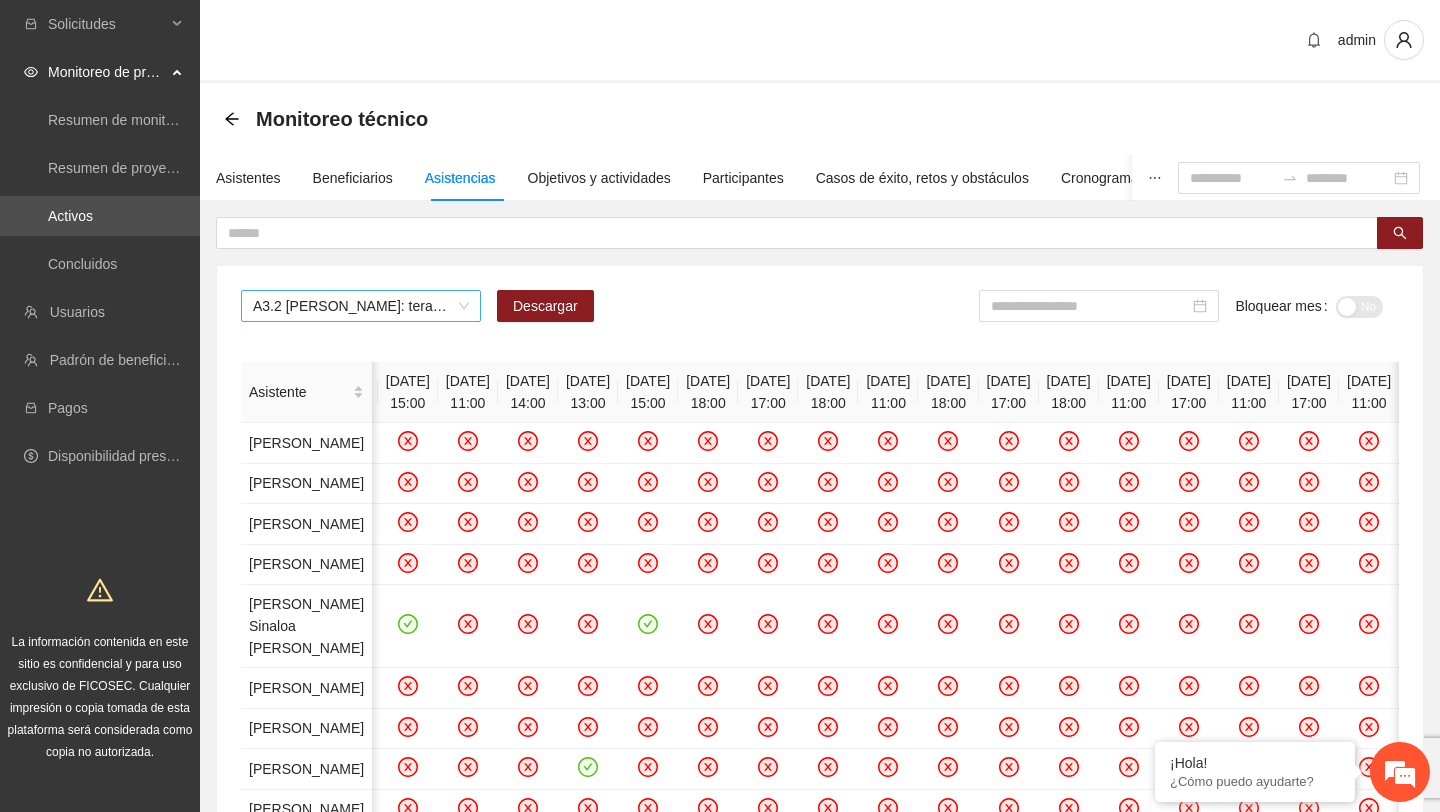 click on "A3.2 [PERSON_NAME]: terapia individual" at bounding box center (361, 306) 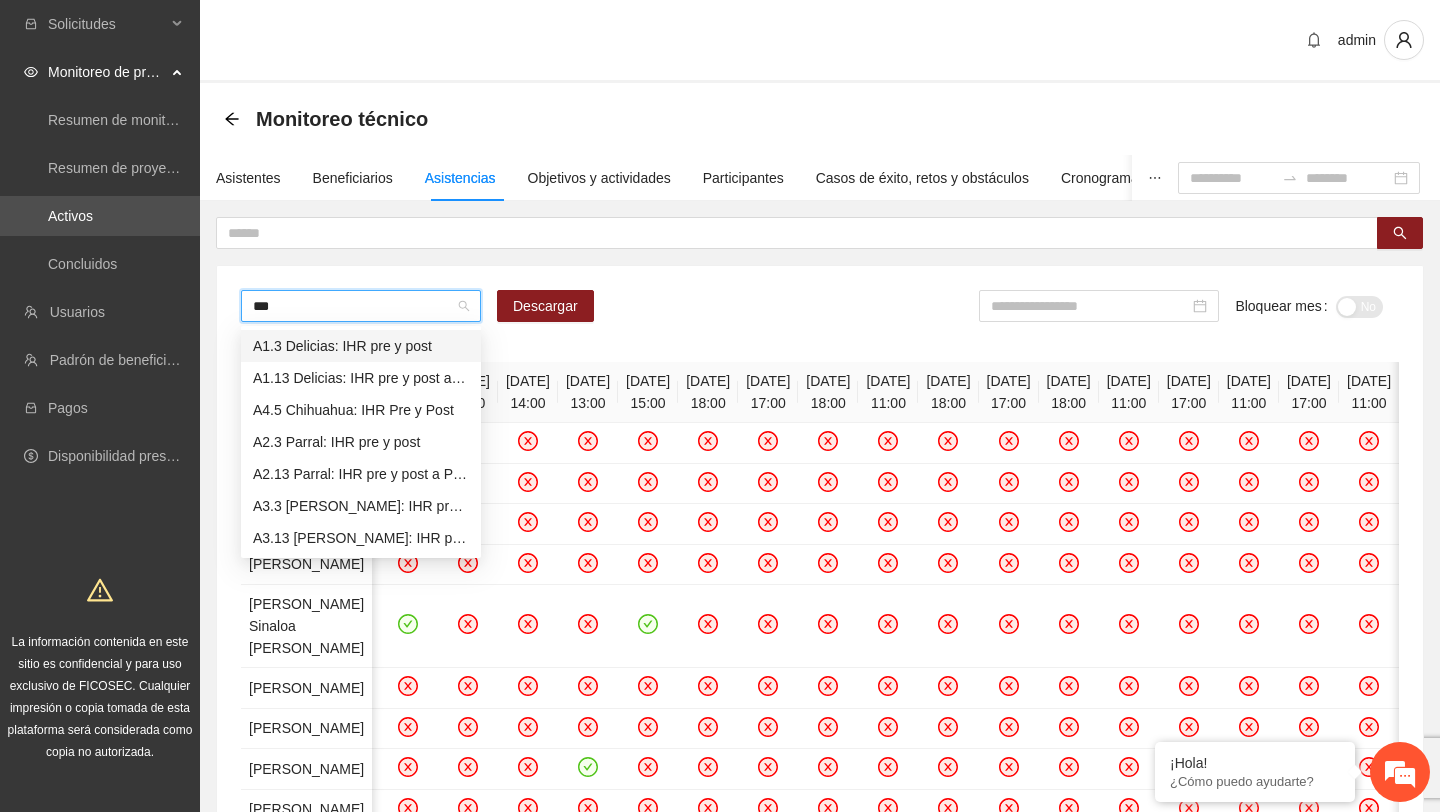 scroll, scrollTop: 0, scrollLeft: 0, axis: both 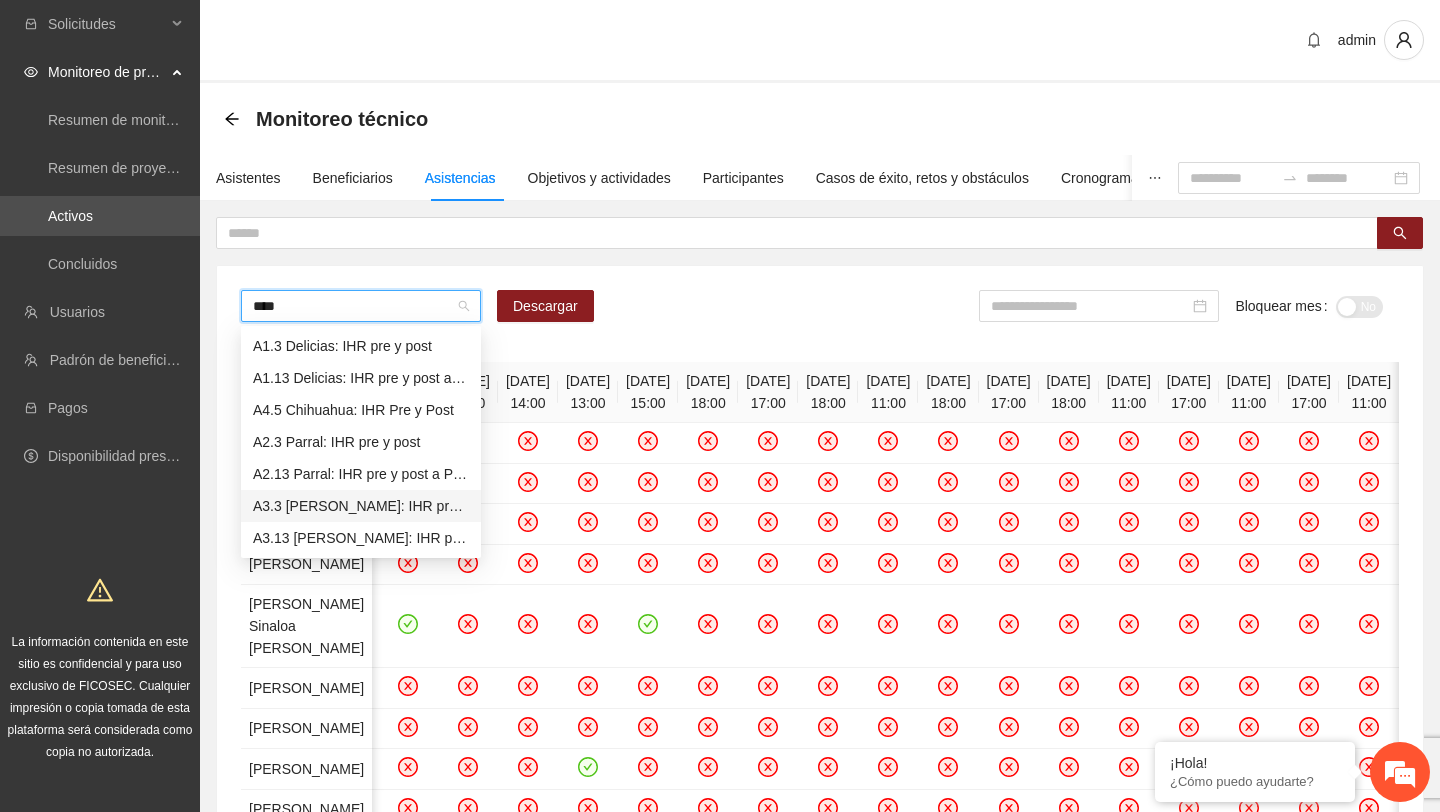 click on "A3.3 [PERSON_NAME]: IHR pre y post" at bounding box center [361, 506] 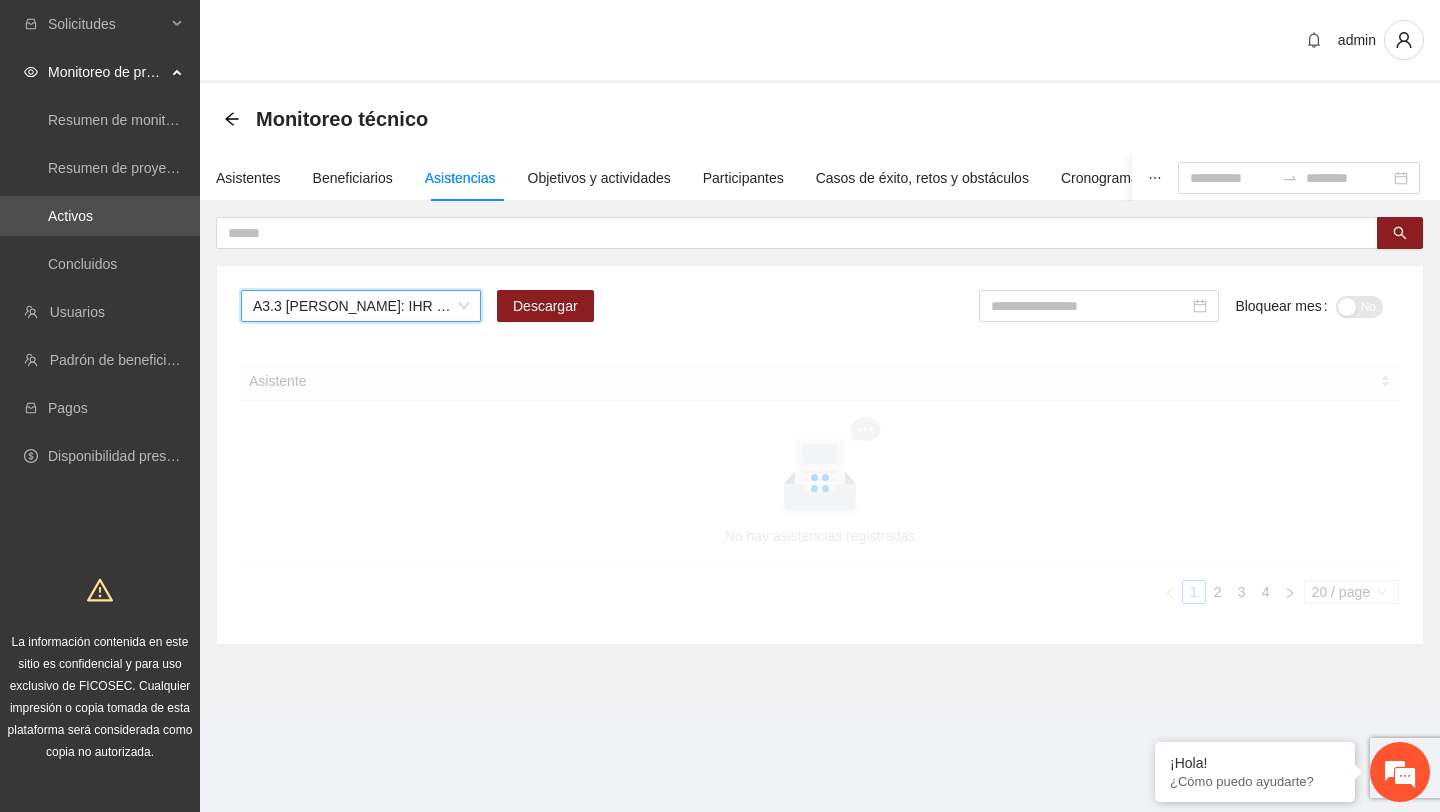 scroll, scrollTop: 0, scrollLeft: 0, axis: both 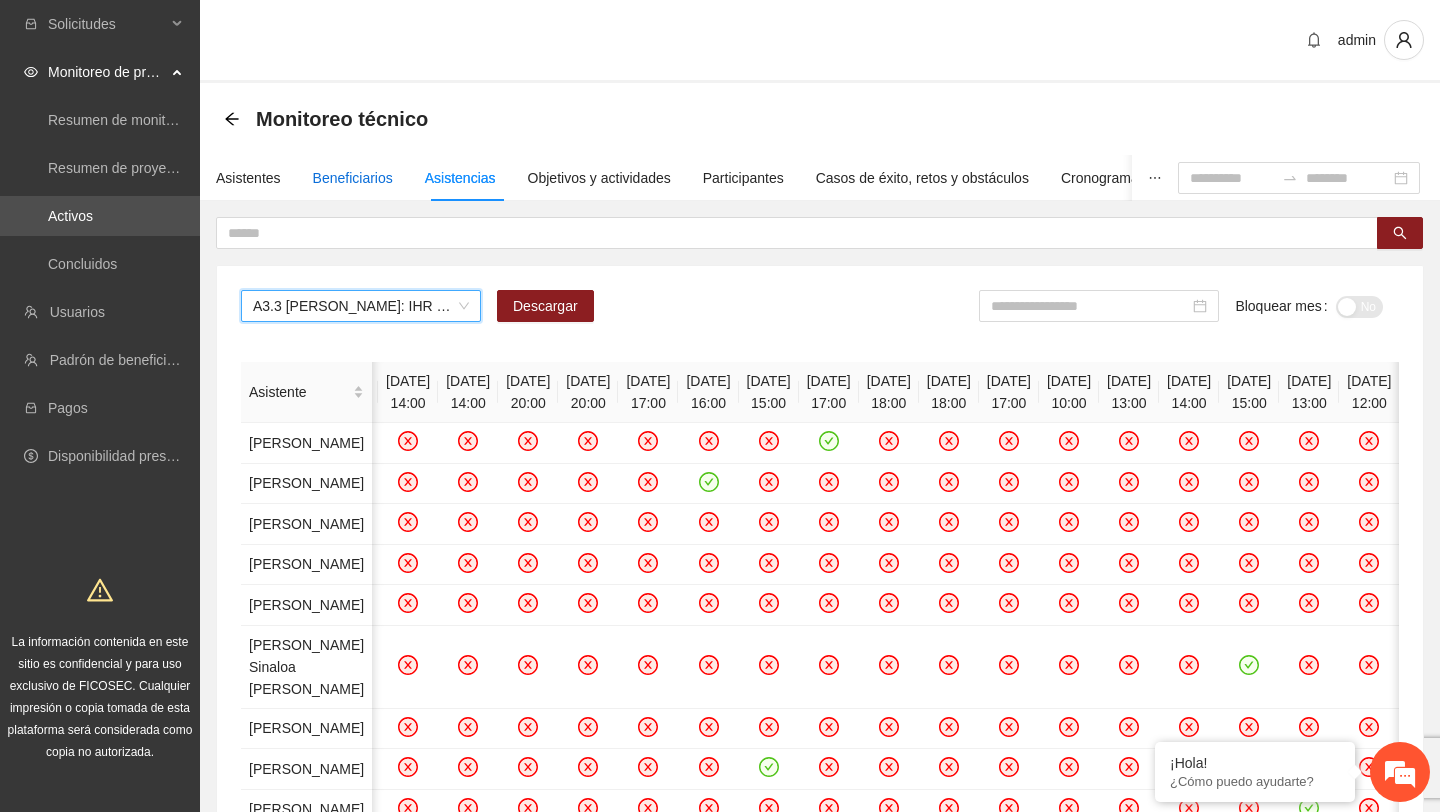 click on "Beneficiarios" at bounding box center (353, 178) 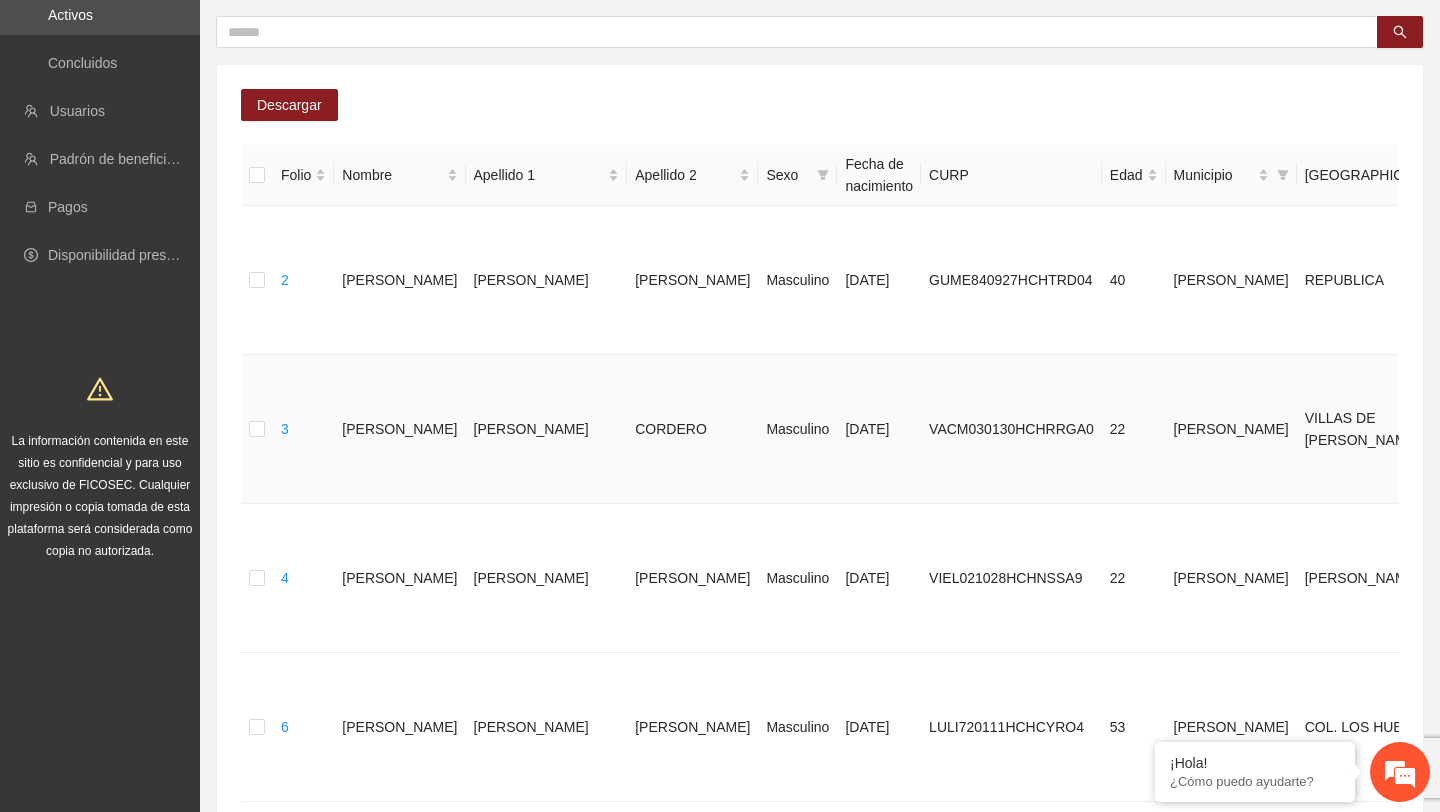 scroll, scrollTop: 262, scrollLeft: 0, axis: vertical 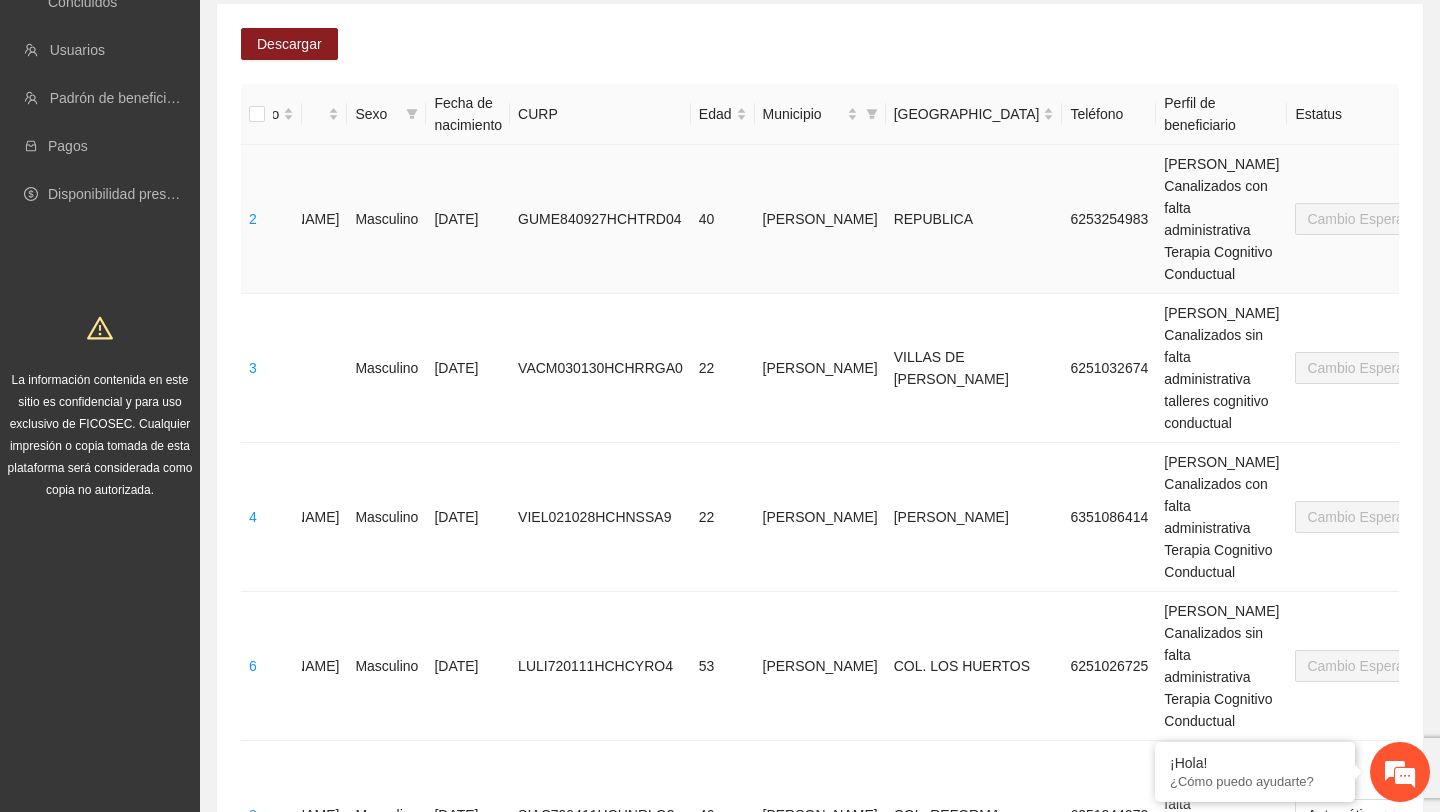 click at bounding box center (1569, 219) 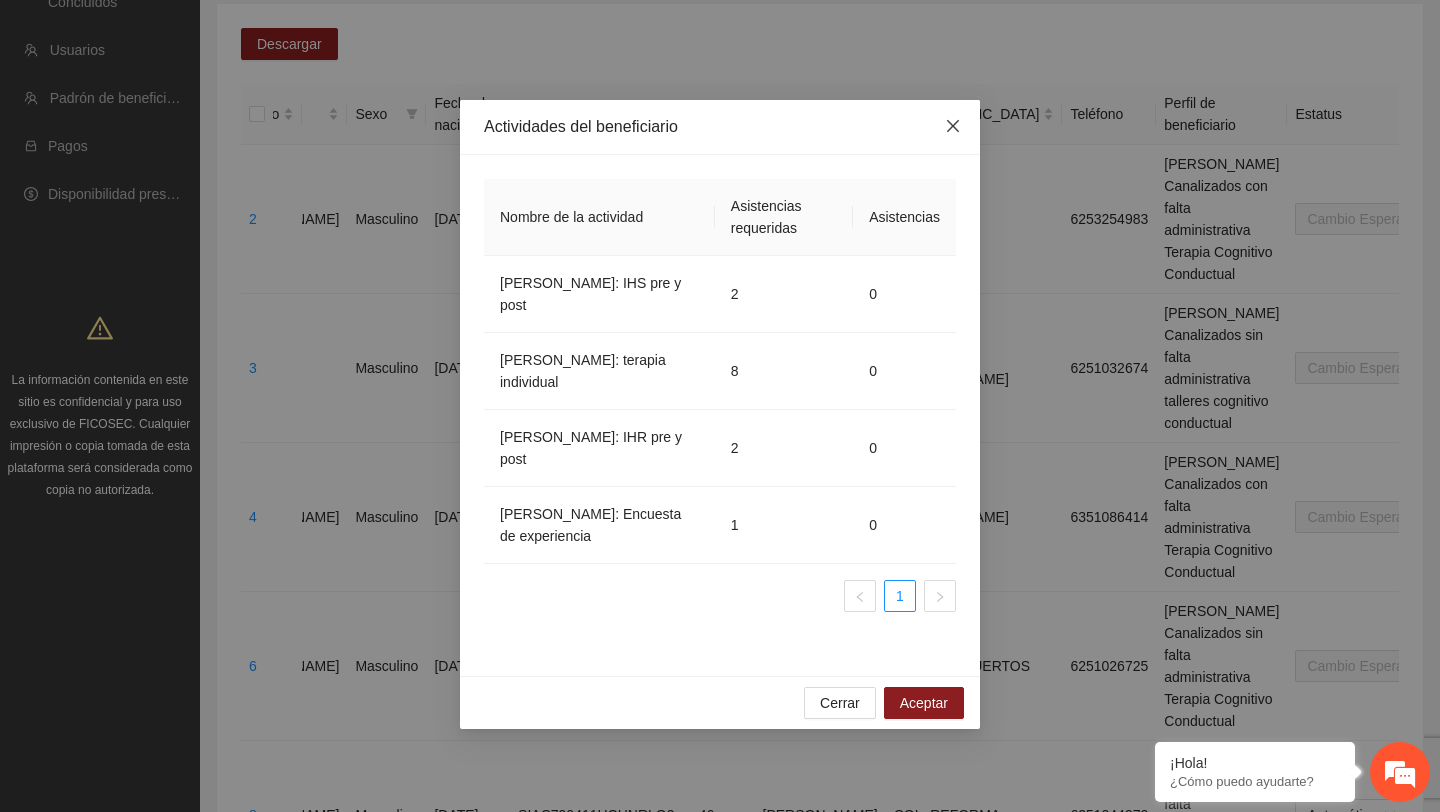 click 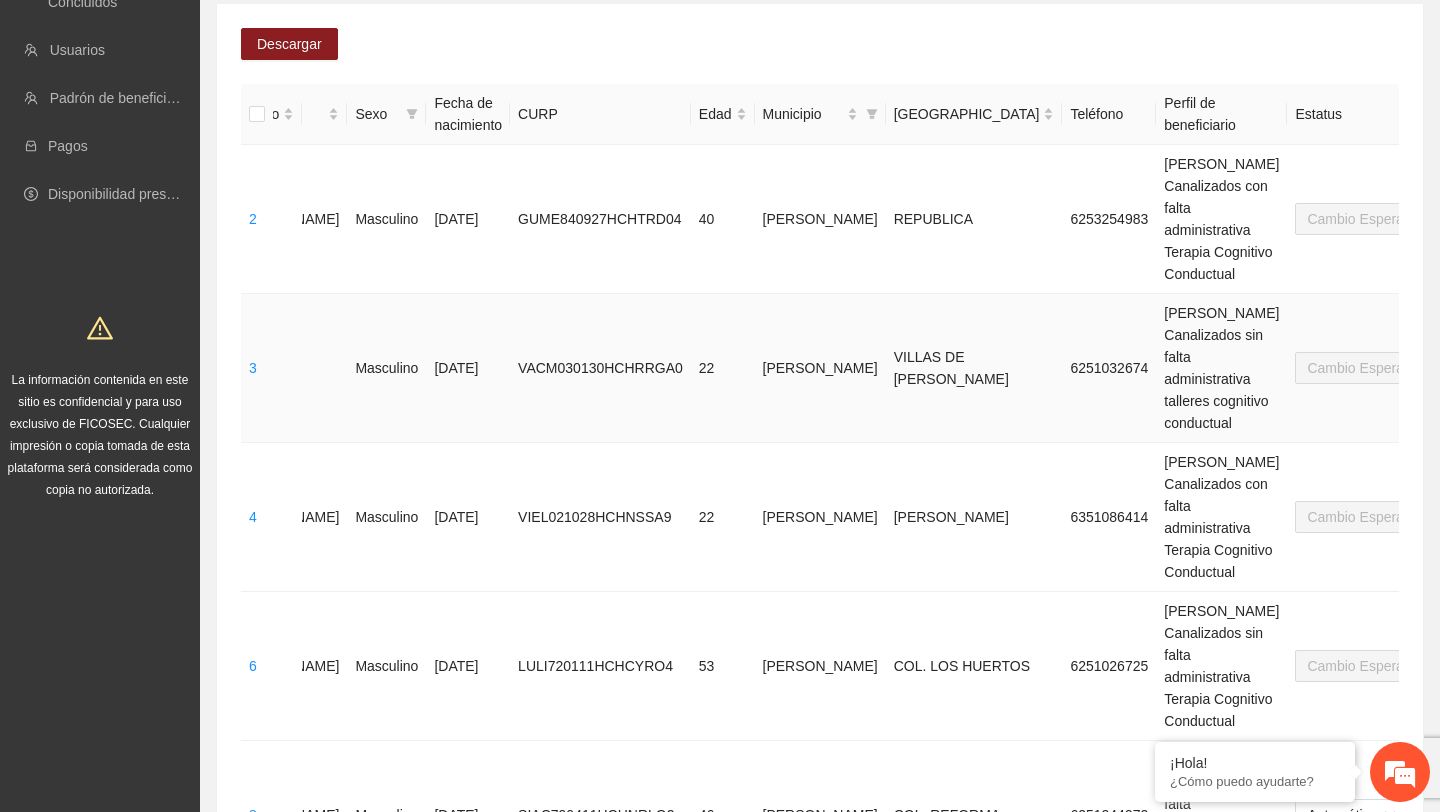 click 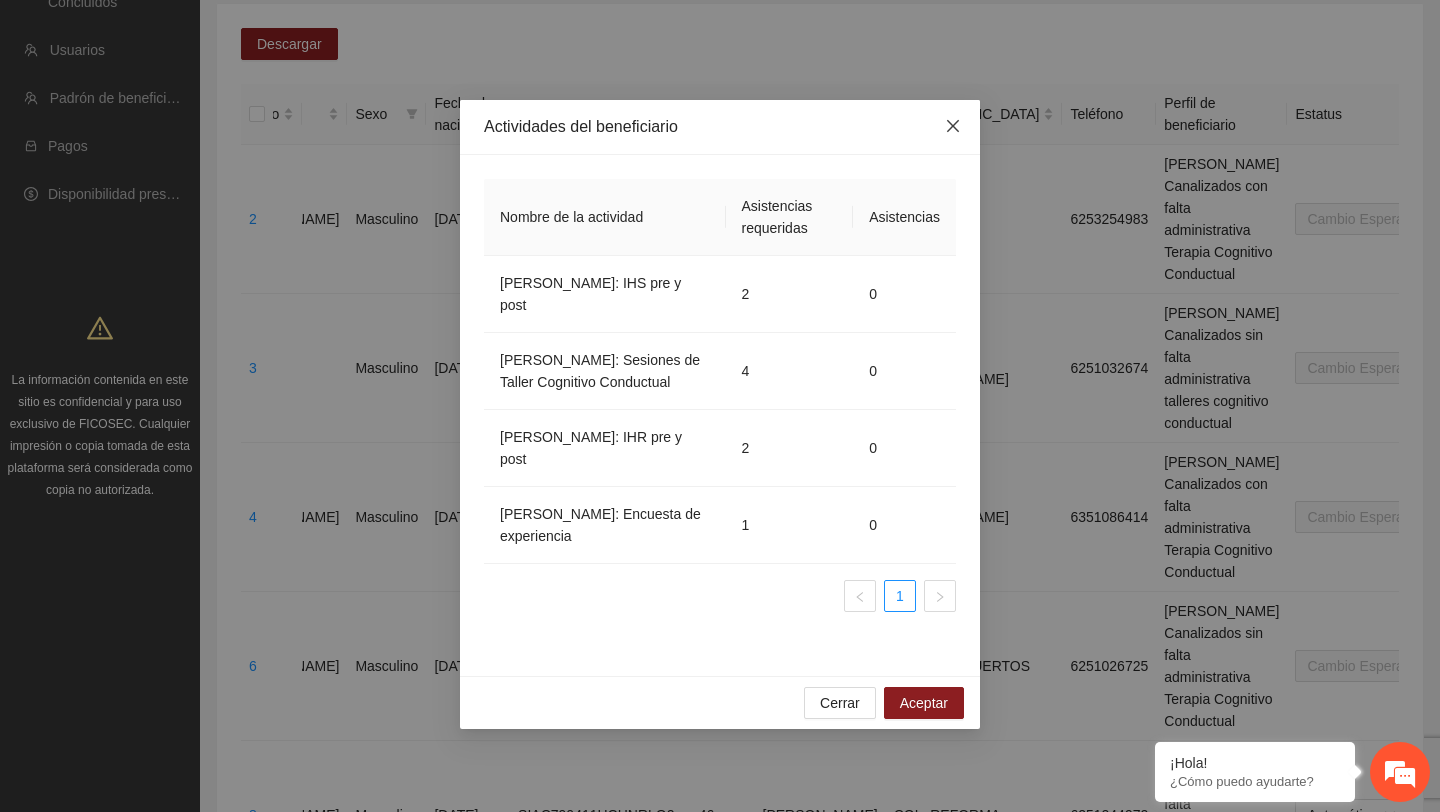 click 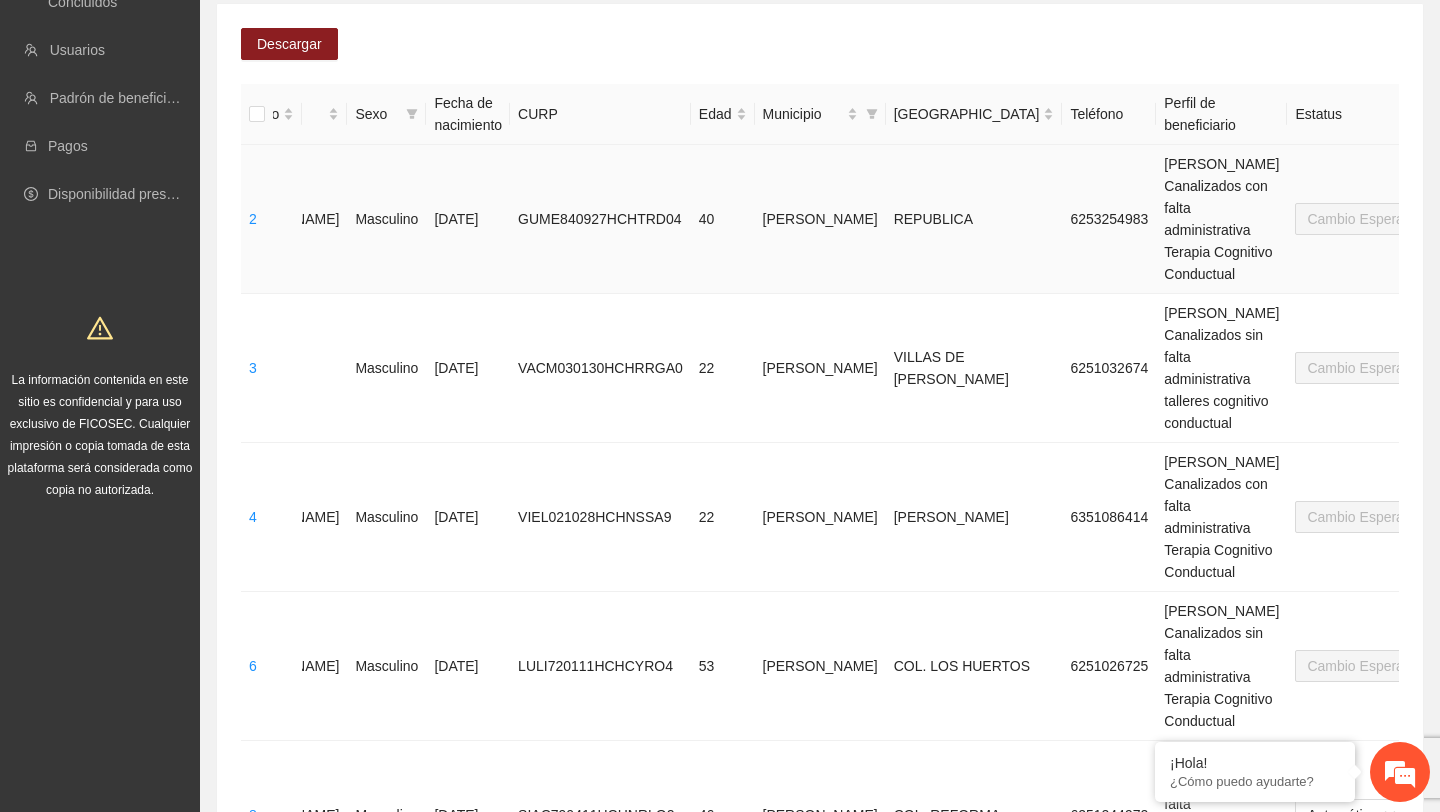scroll, scrollTop: 0, scrollLeft: 0, axis: both 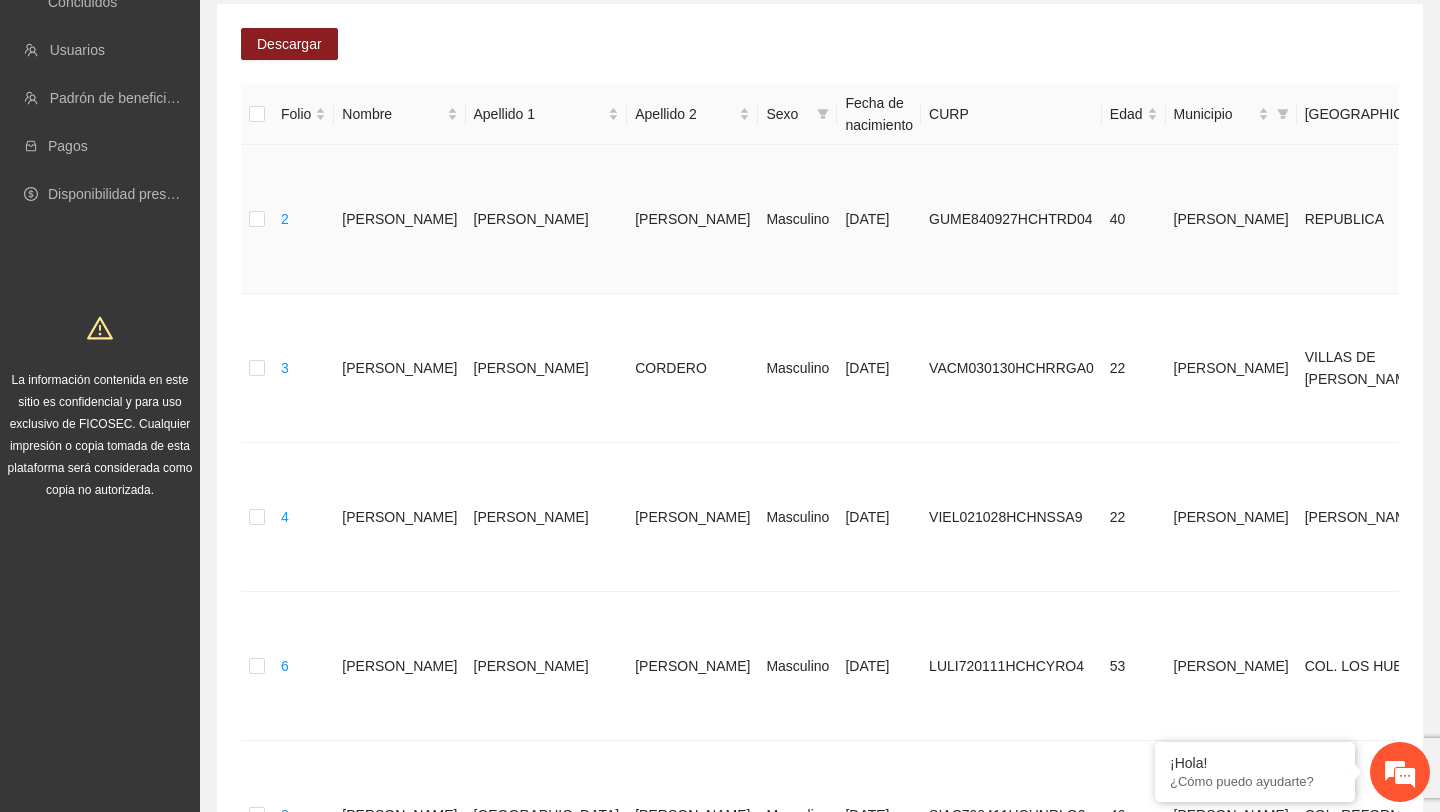 drag, startPoint x: 342, startPoint y: 214, endPoint x: 423, endPoint y: 243, distance: 86.034874 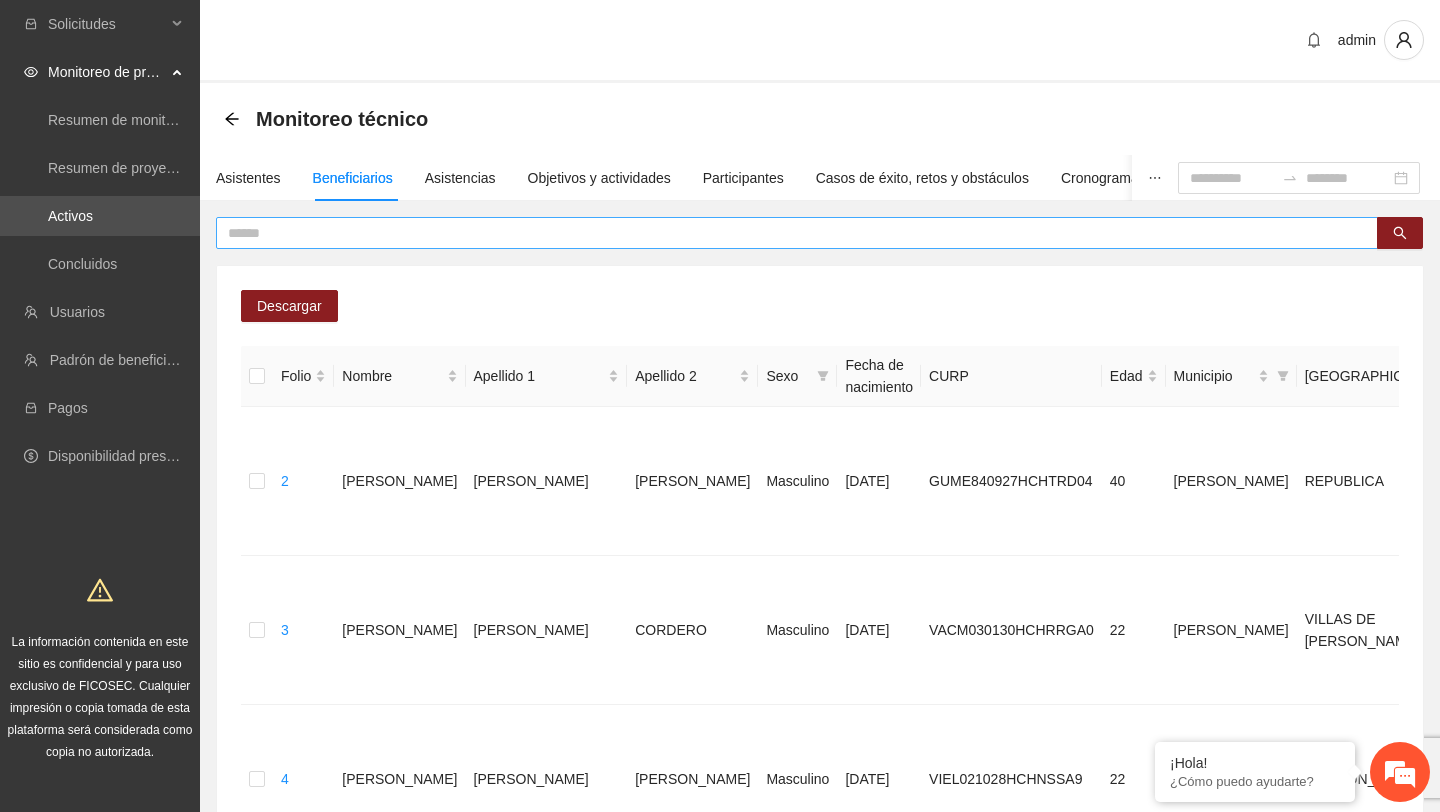 click at bounding box center (789, 233) 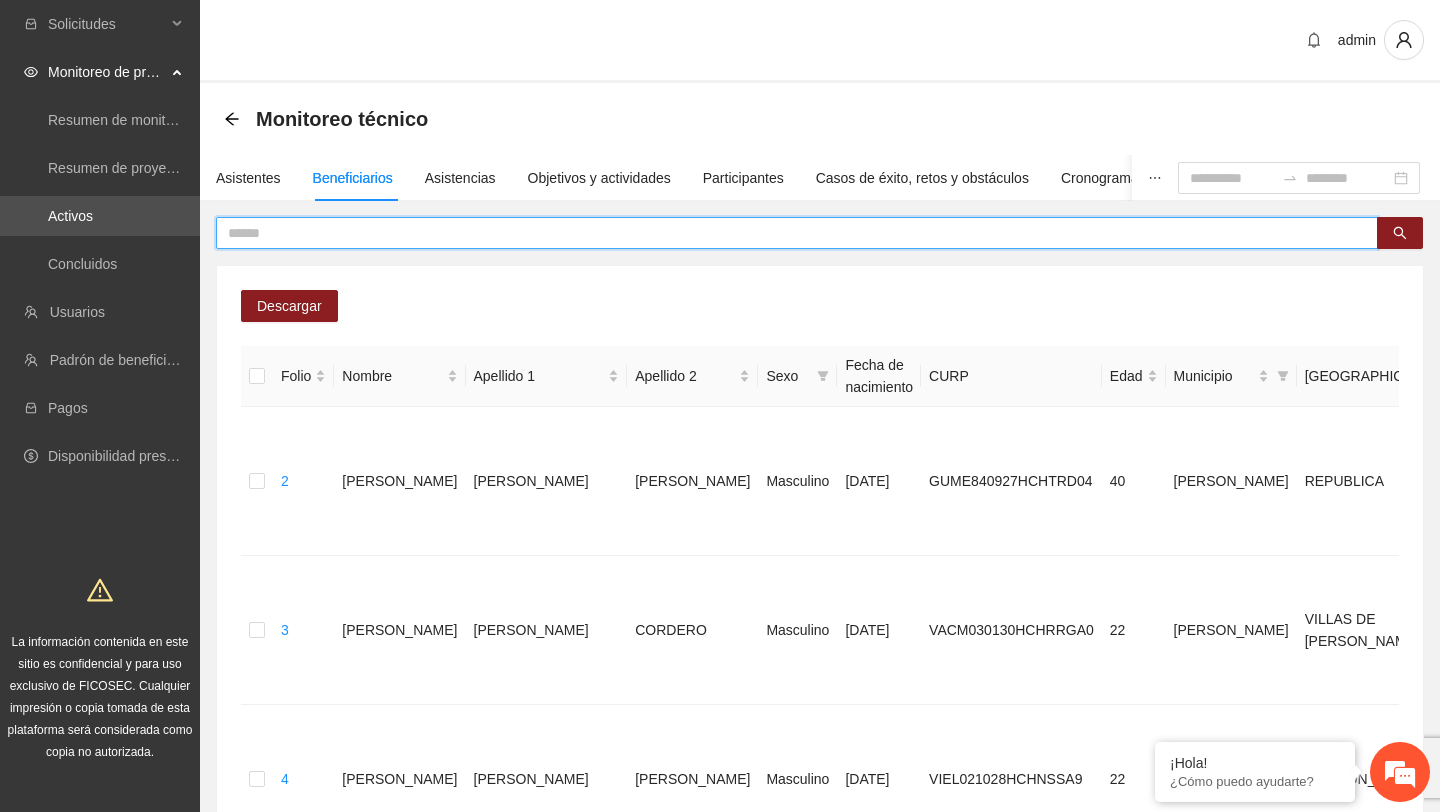 paste on "**********" 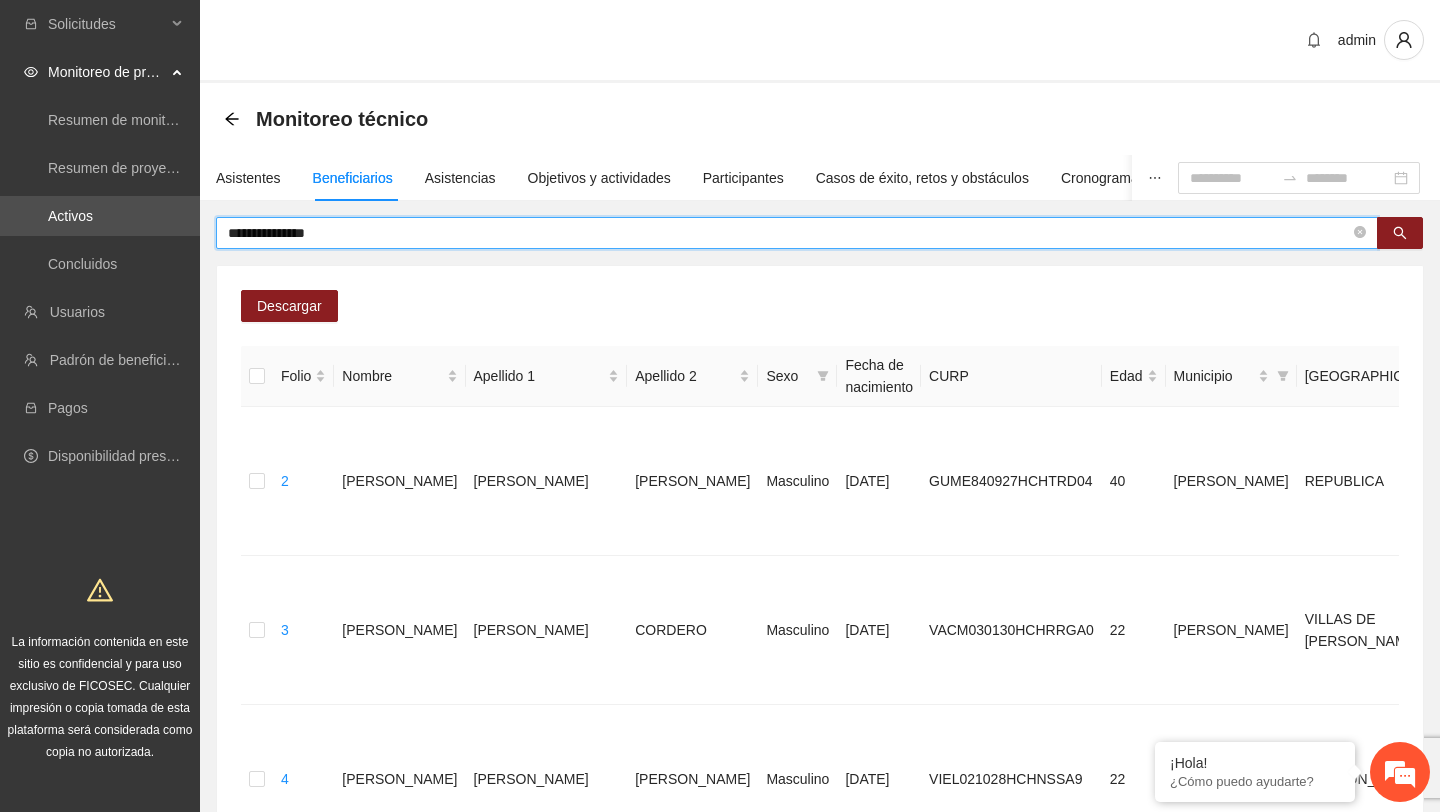 type on "**********" 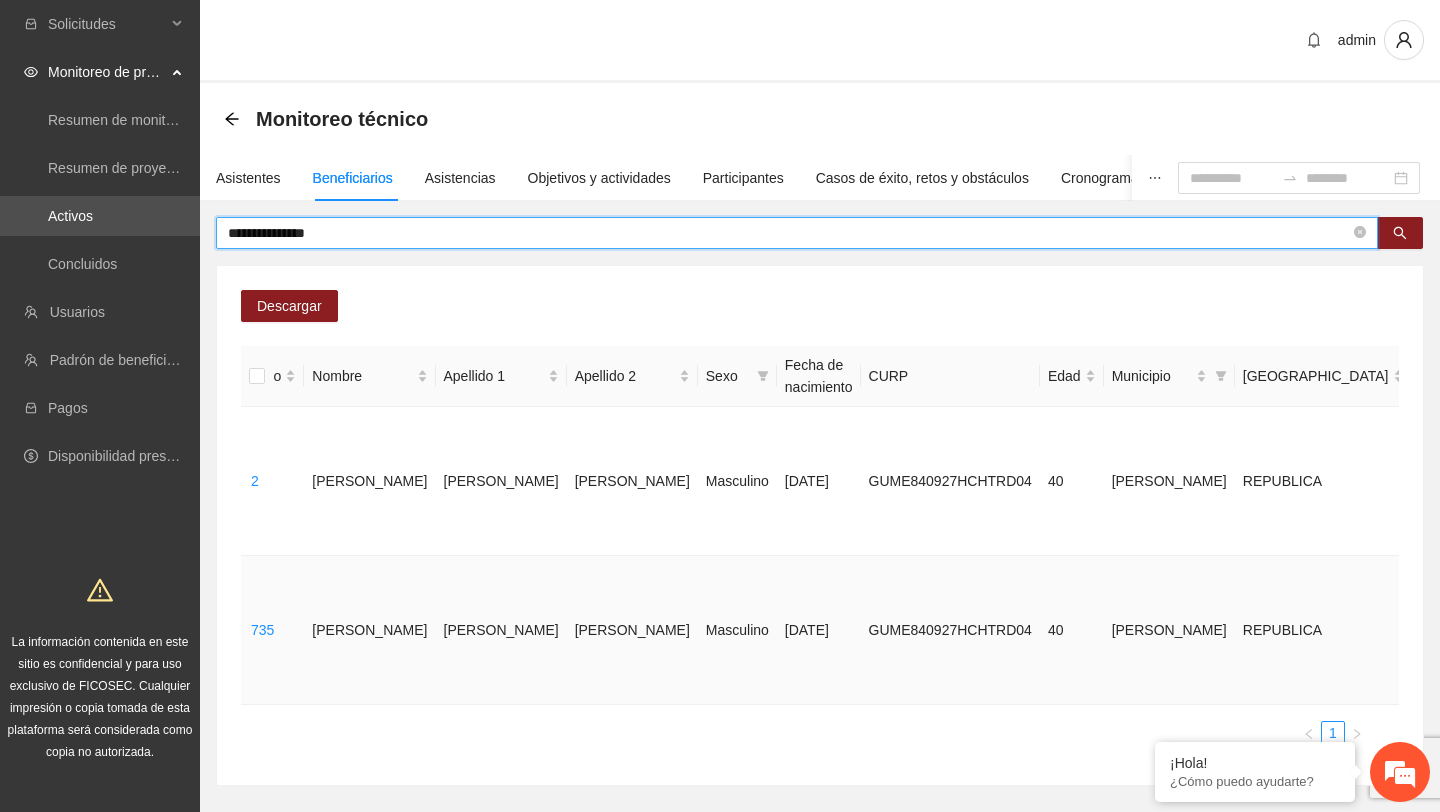 scroll, scrollTop: 0, scrollLeft: 0, axis: both 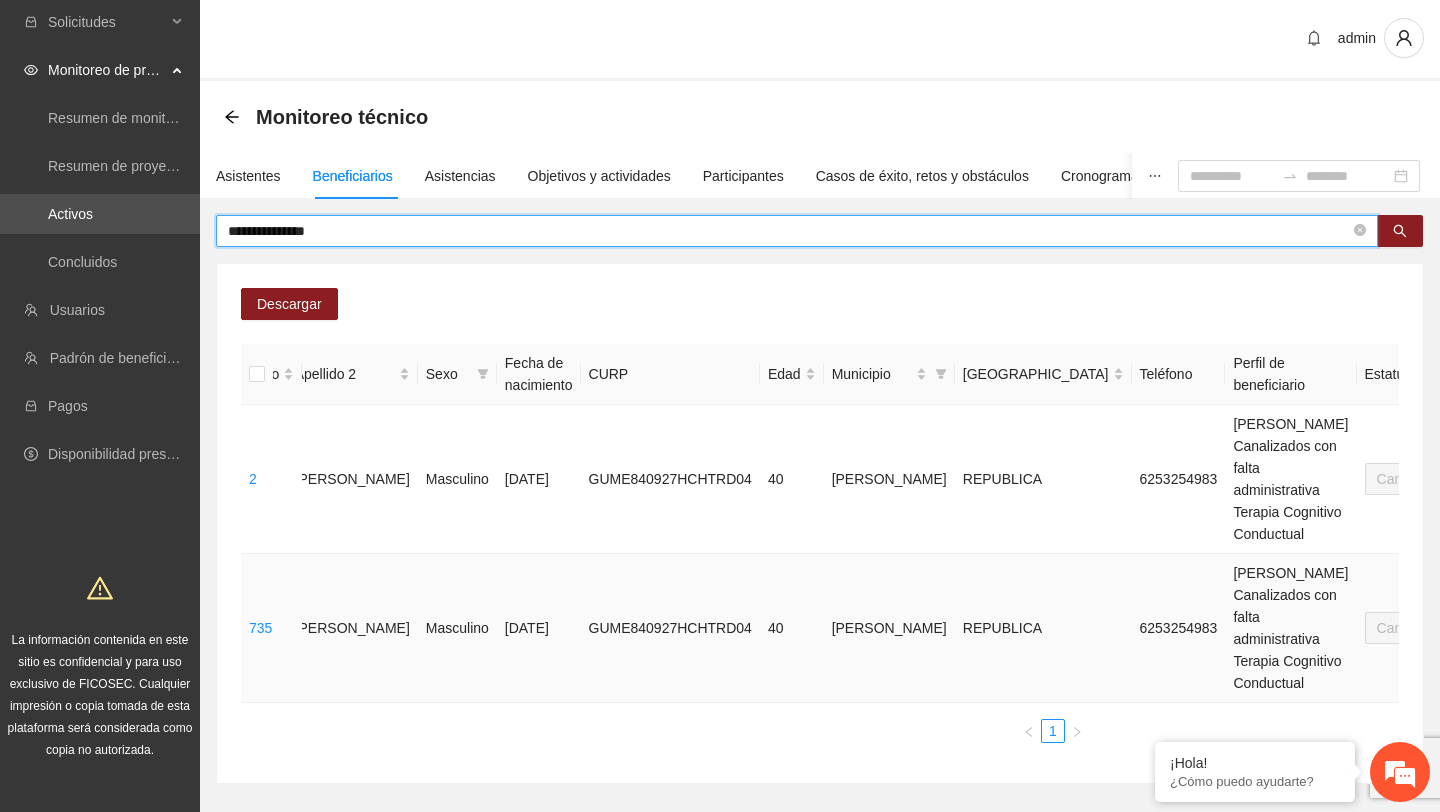 click on "GUME840927HCHTRD04" at bounding box center [670, 628] 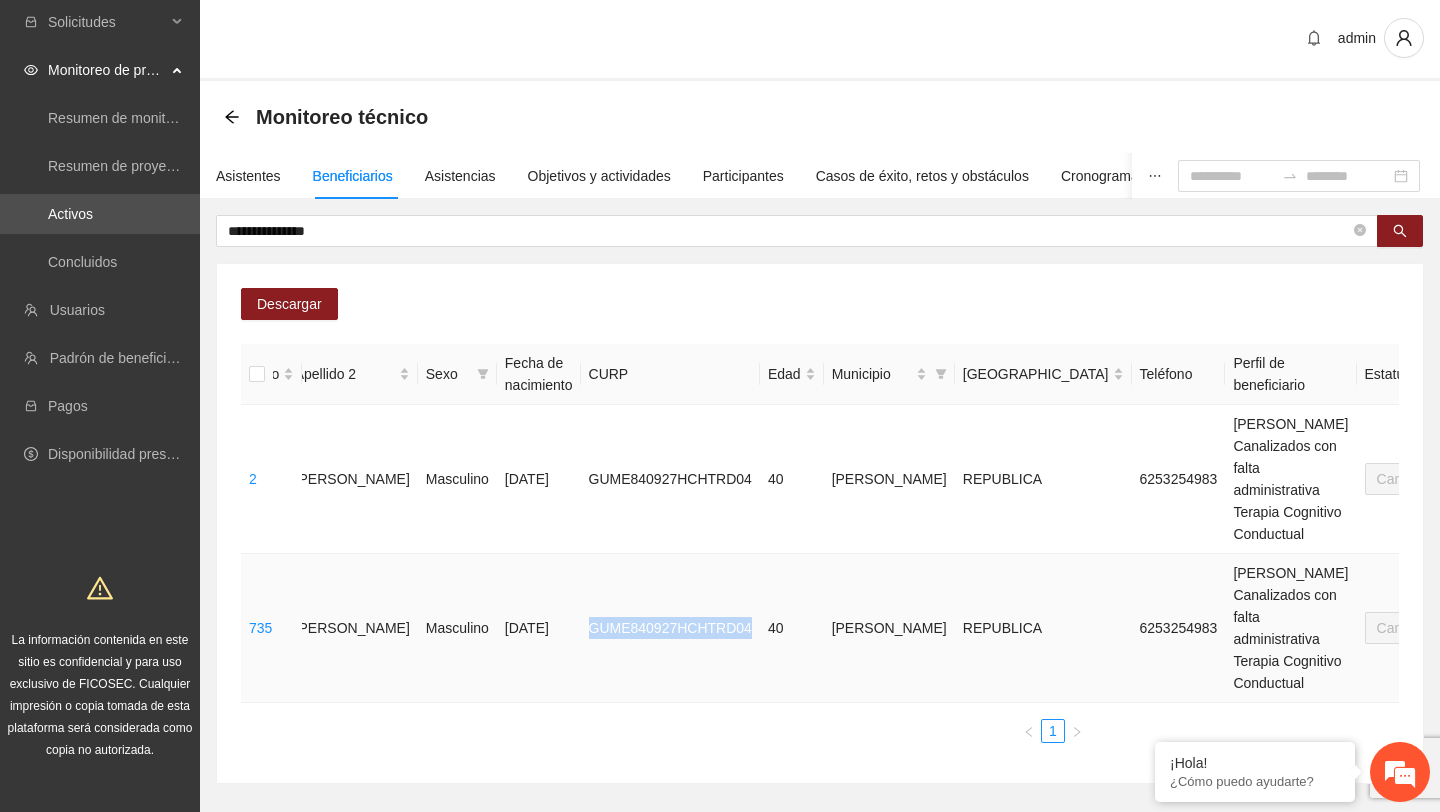 click on "GUME840927HCHTRD04" at bounding box center (670, 628) 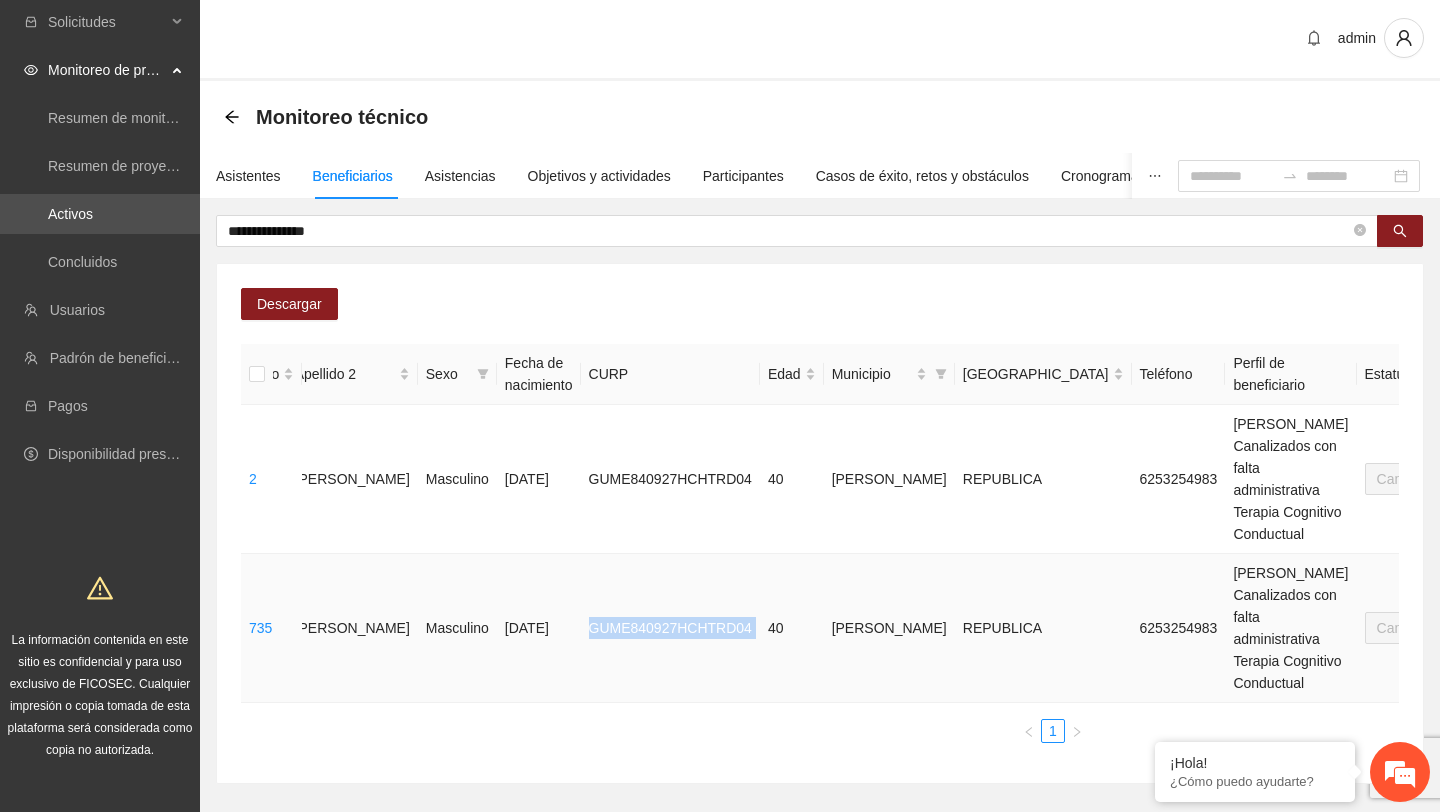 click on "GUME840927HCHTRD04" at bounding box center [670, 628] 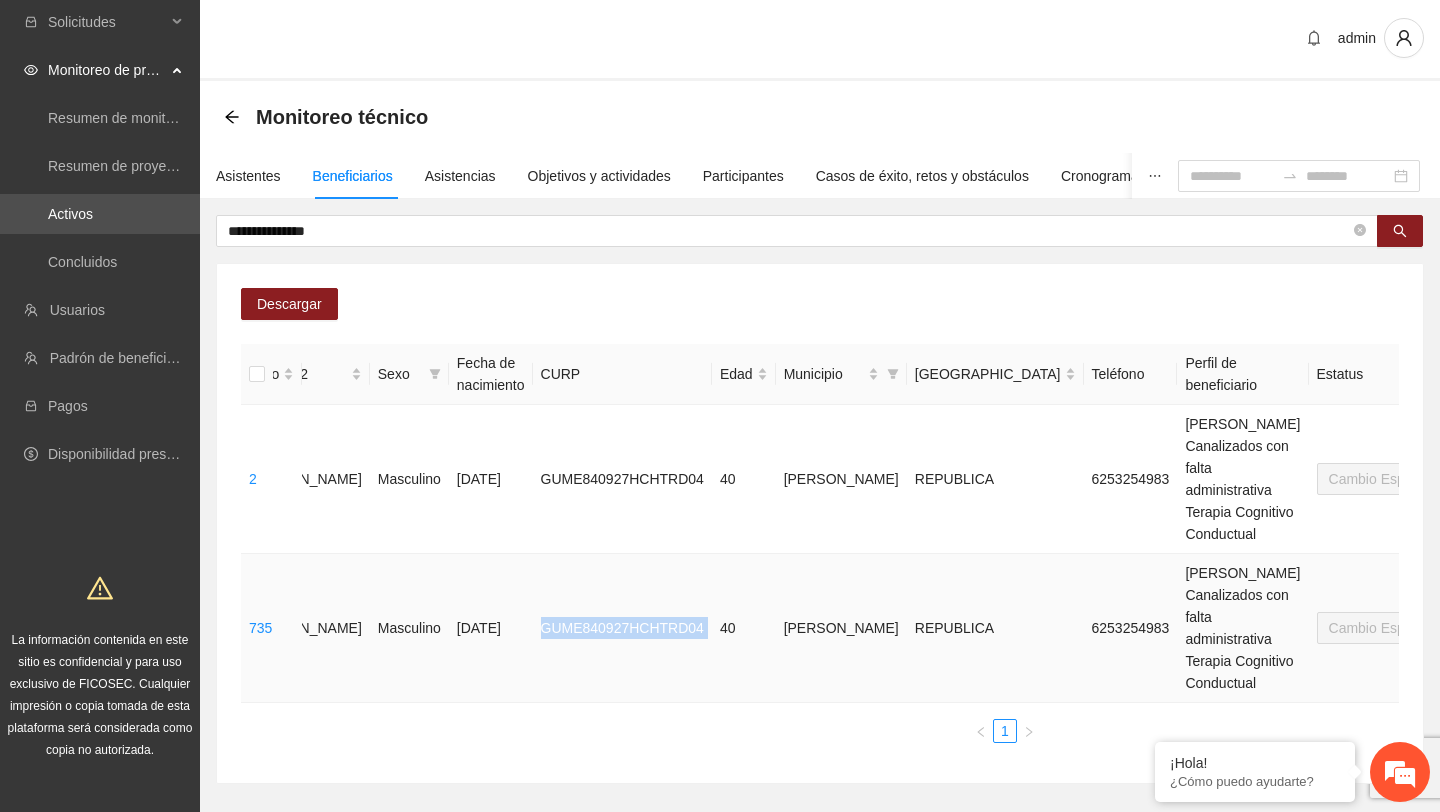 scroll, scrollTop: 0, scrollLeft: 359, axis: horizontal 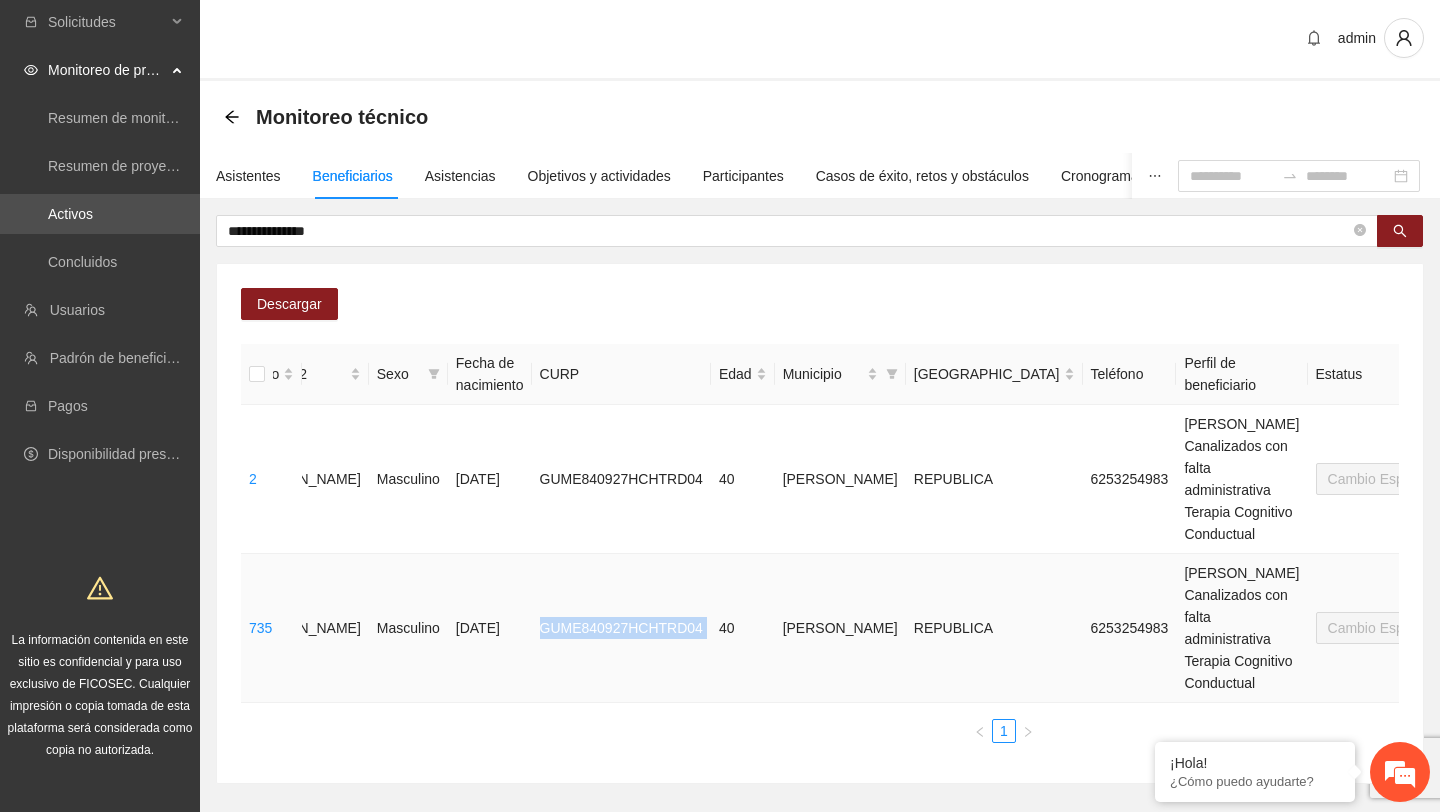 click 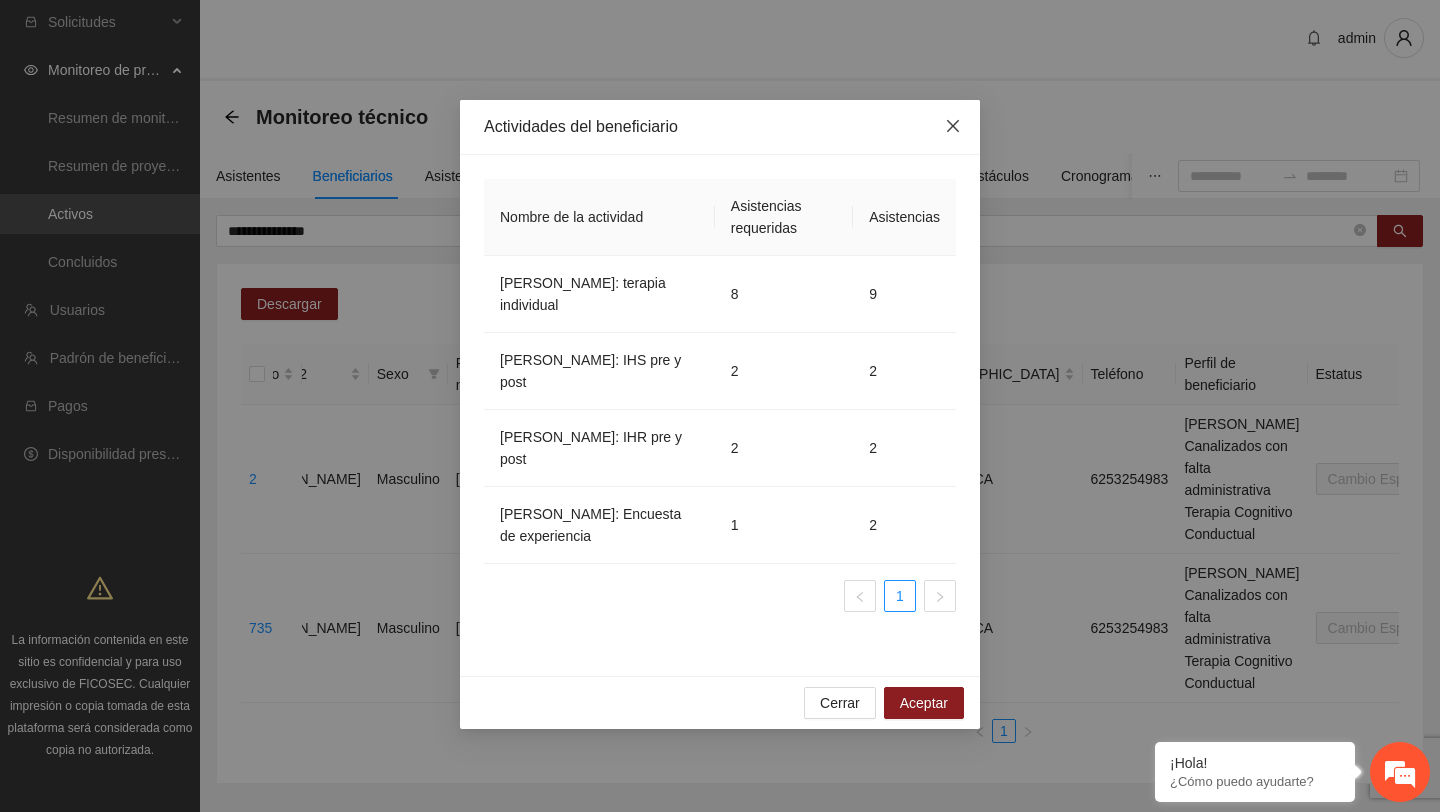 click 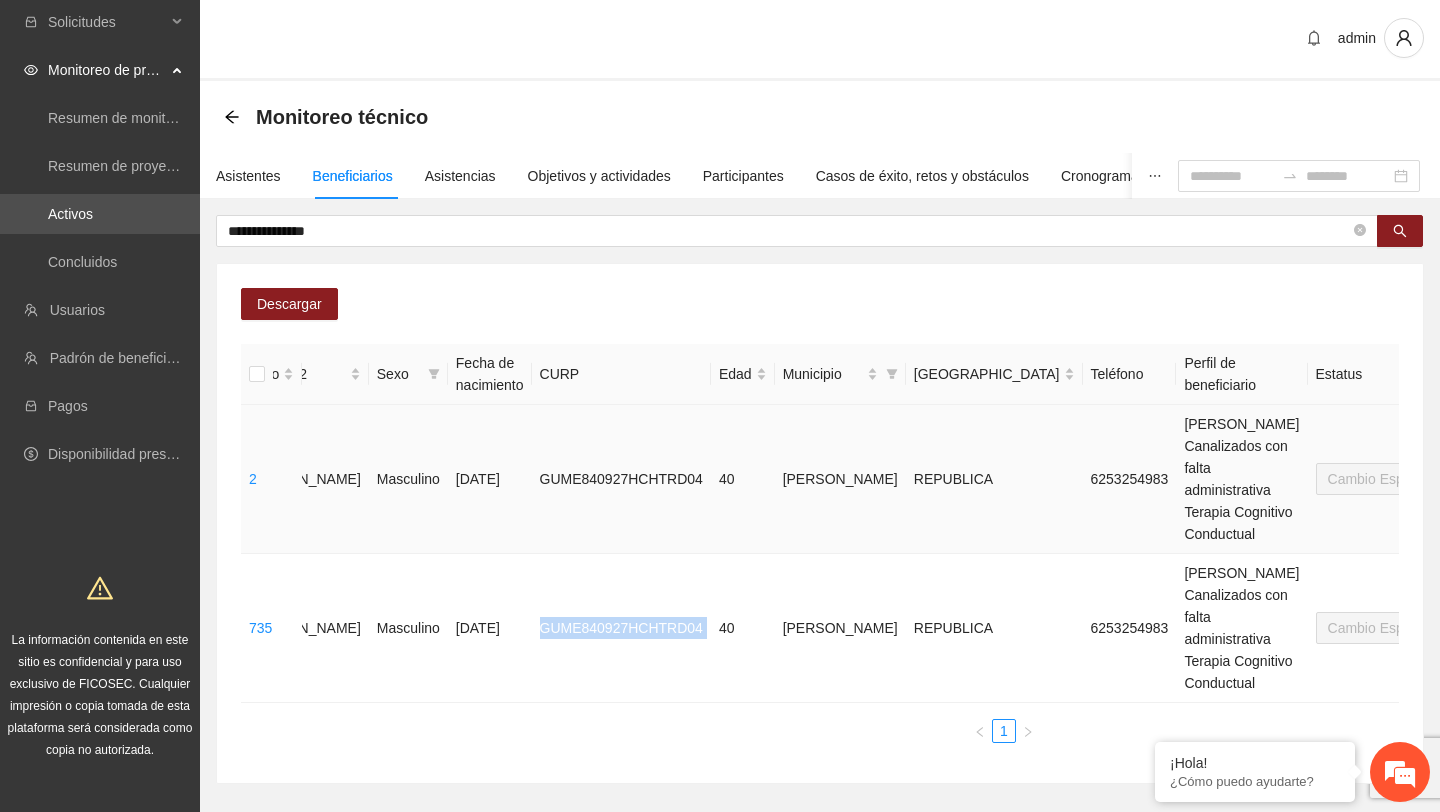click at bounding box center (1590, 479) 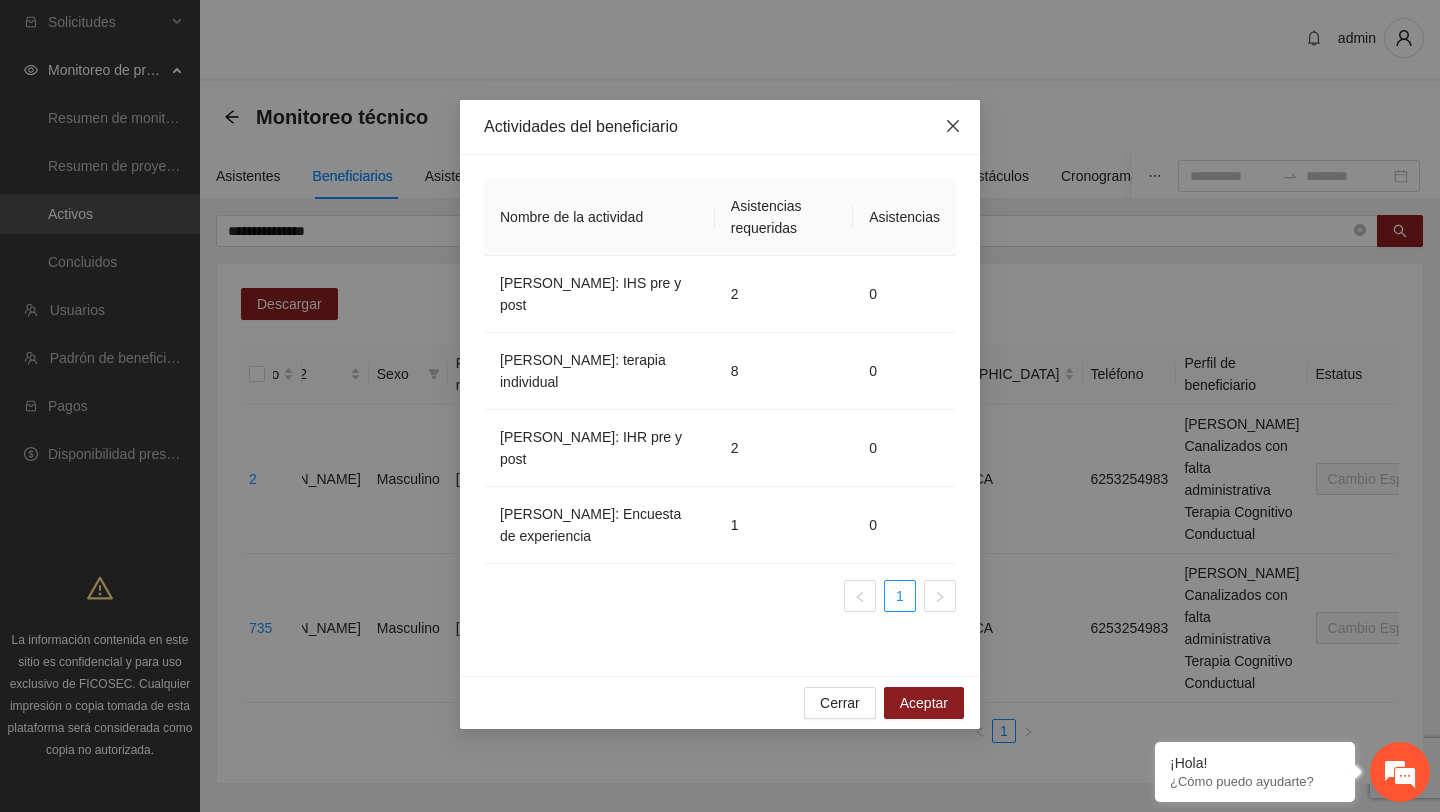 click at bounding box center (953, 127) 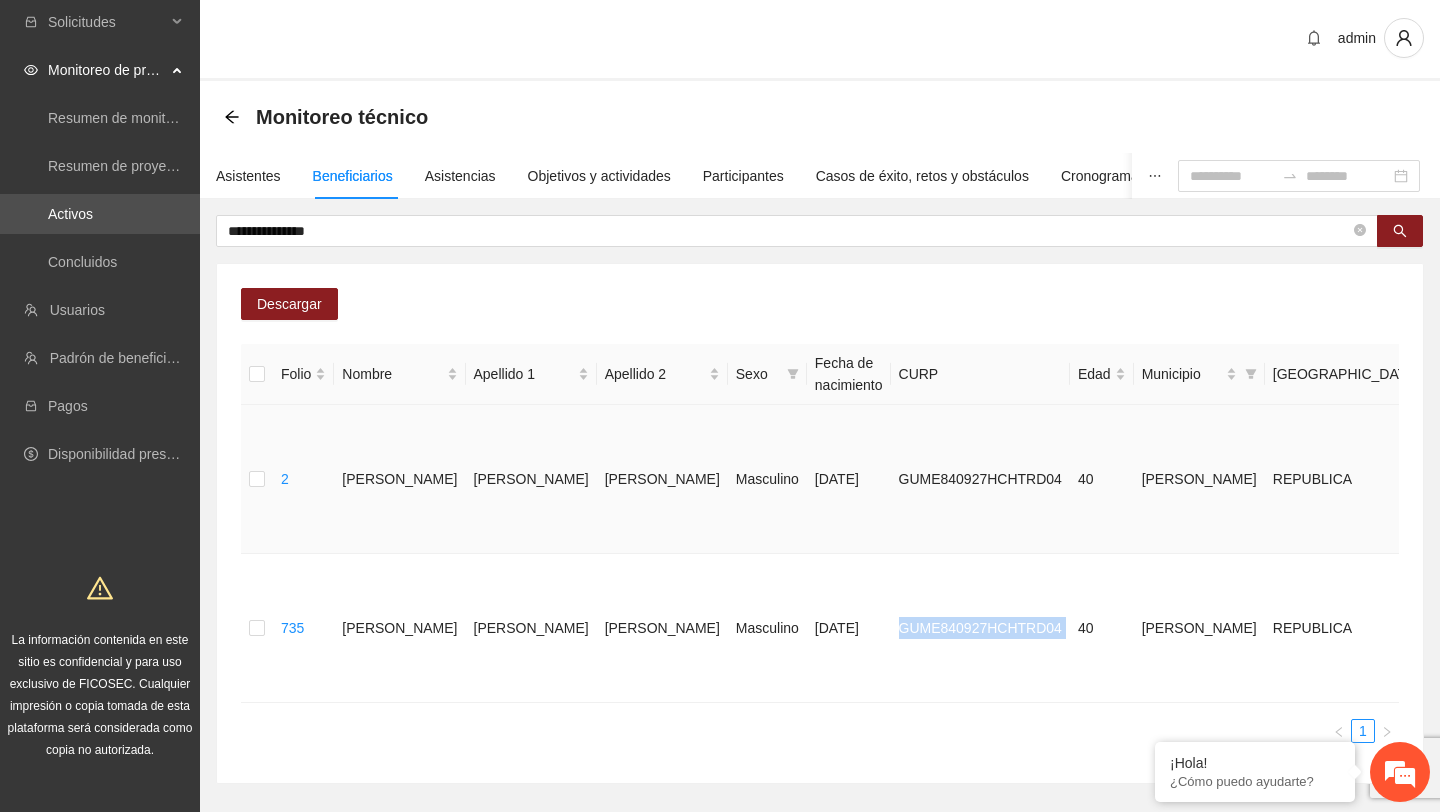 scroll, scrollTop: 0, scrollLeft: 359, axis: horizontal 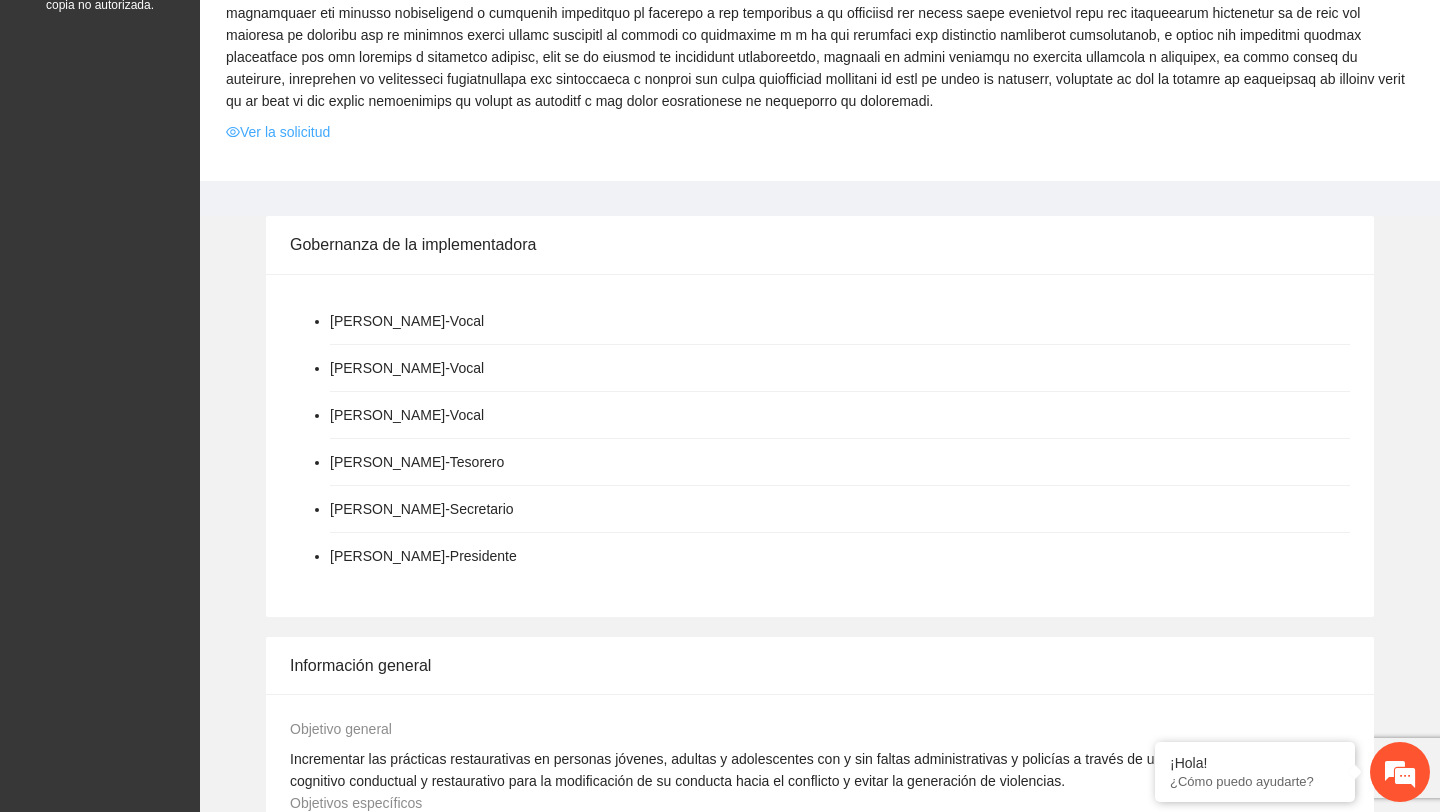 click on "Ver la solicitud" at bounding box center [278, 132] 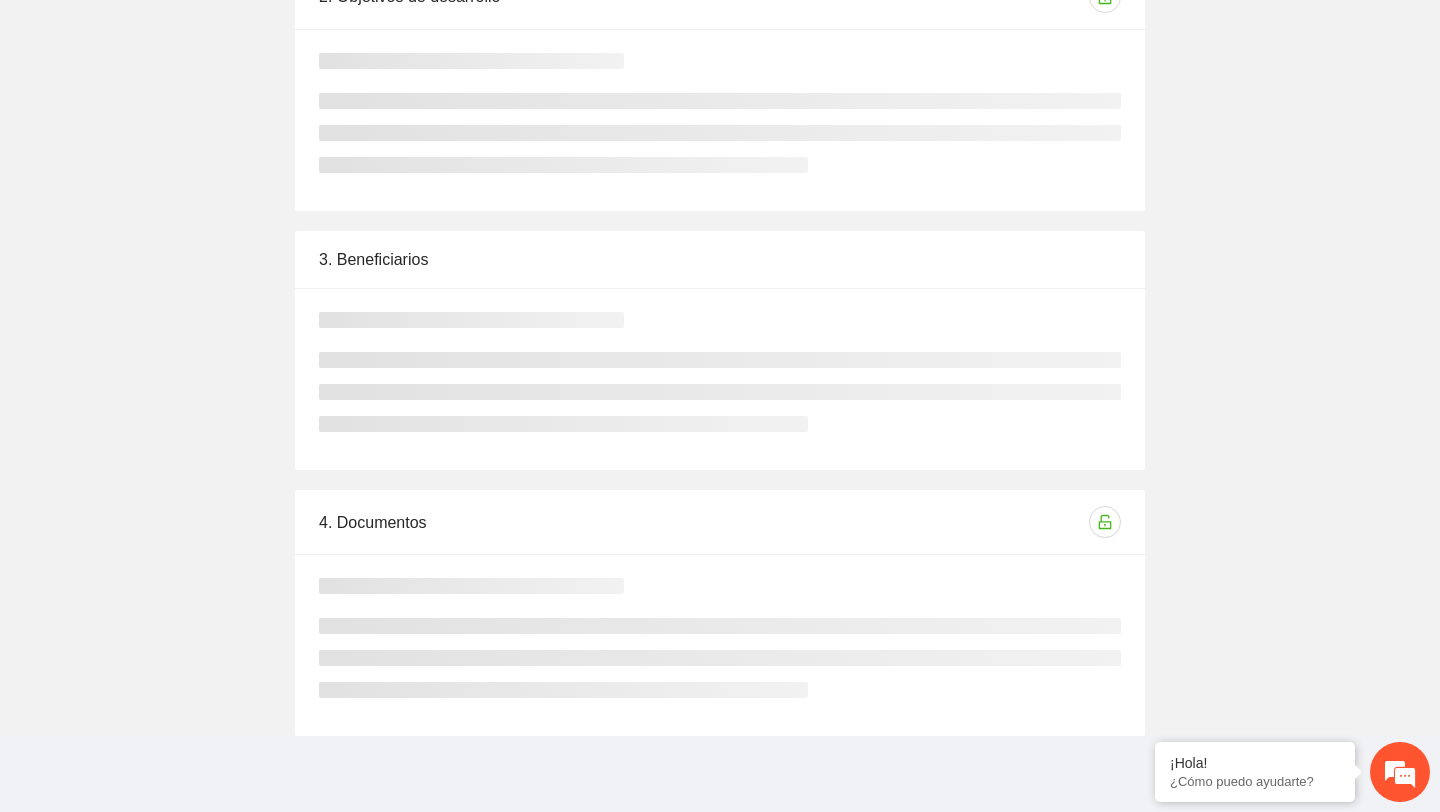 scroll, scrollTop: 0, scrollLeft: 0, axis: both 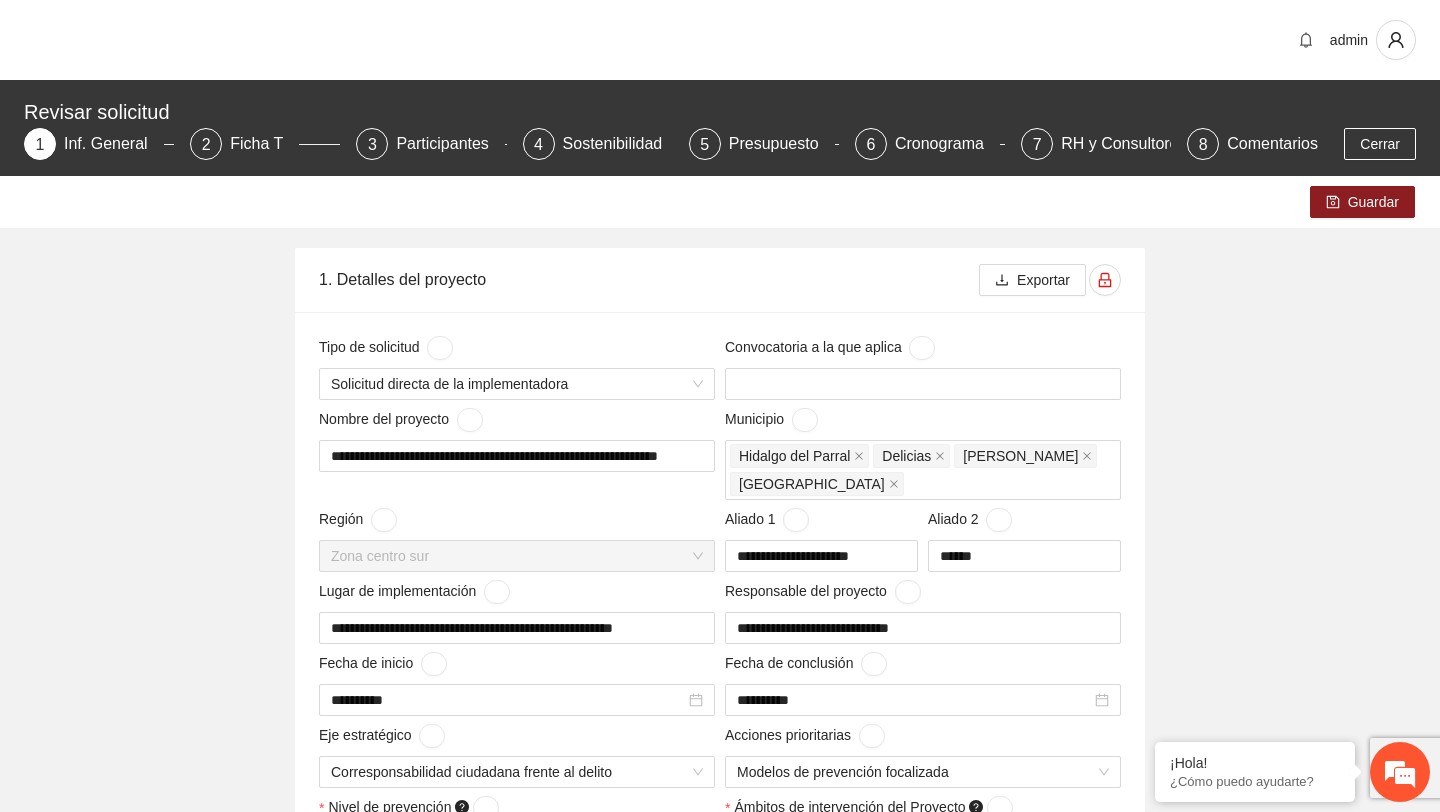 type 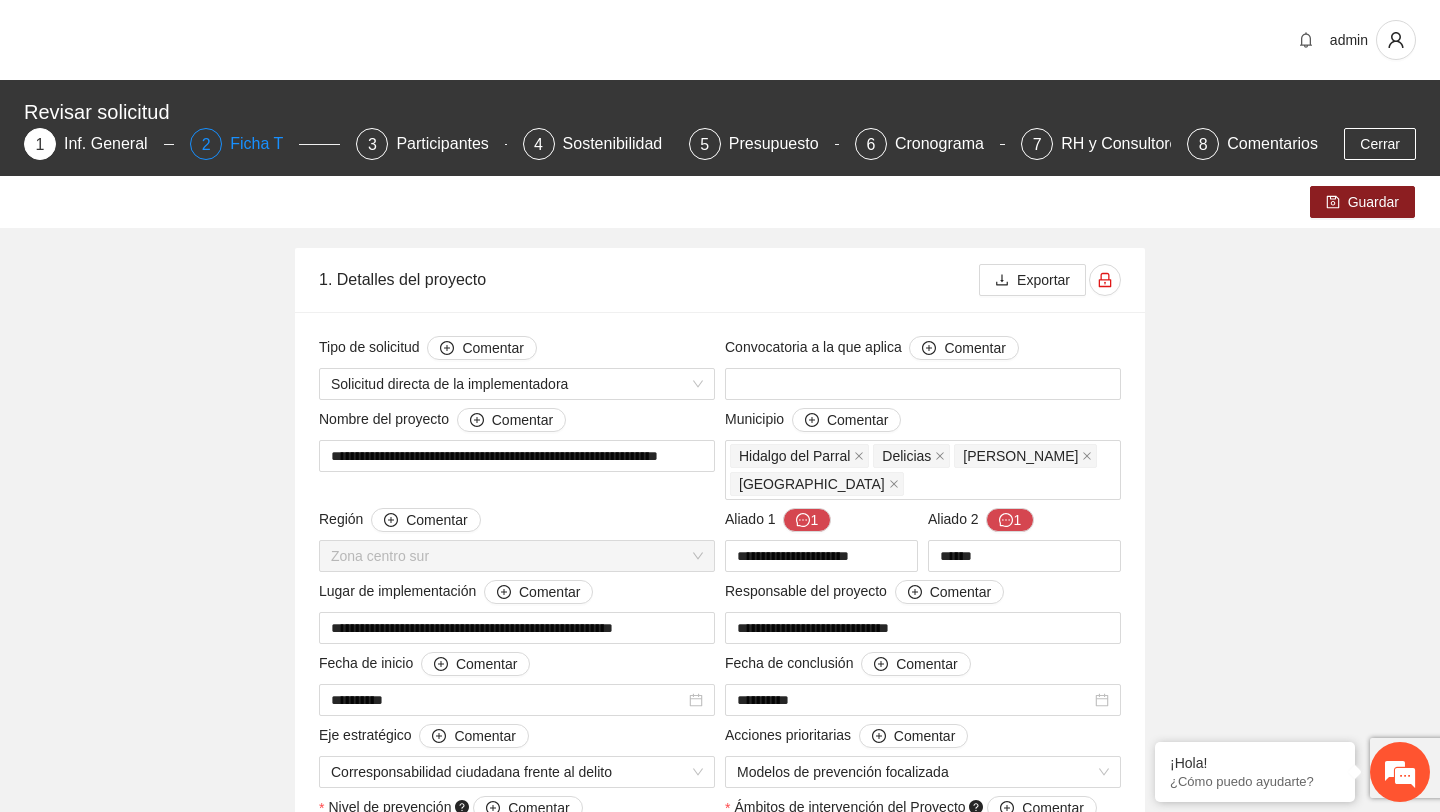 click on "Ficha T" at bounding box center [264, 144] 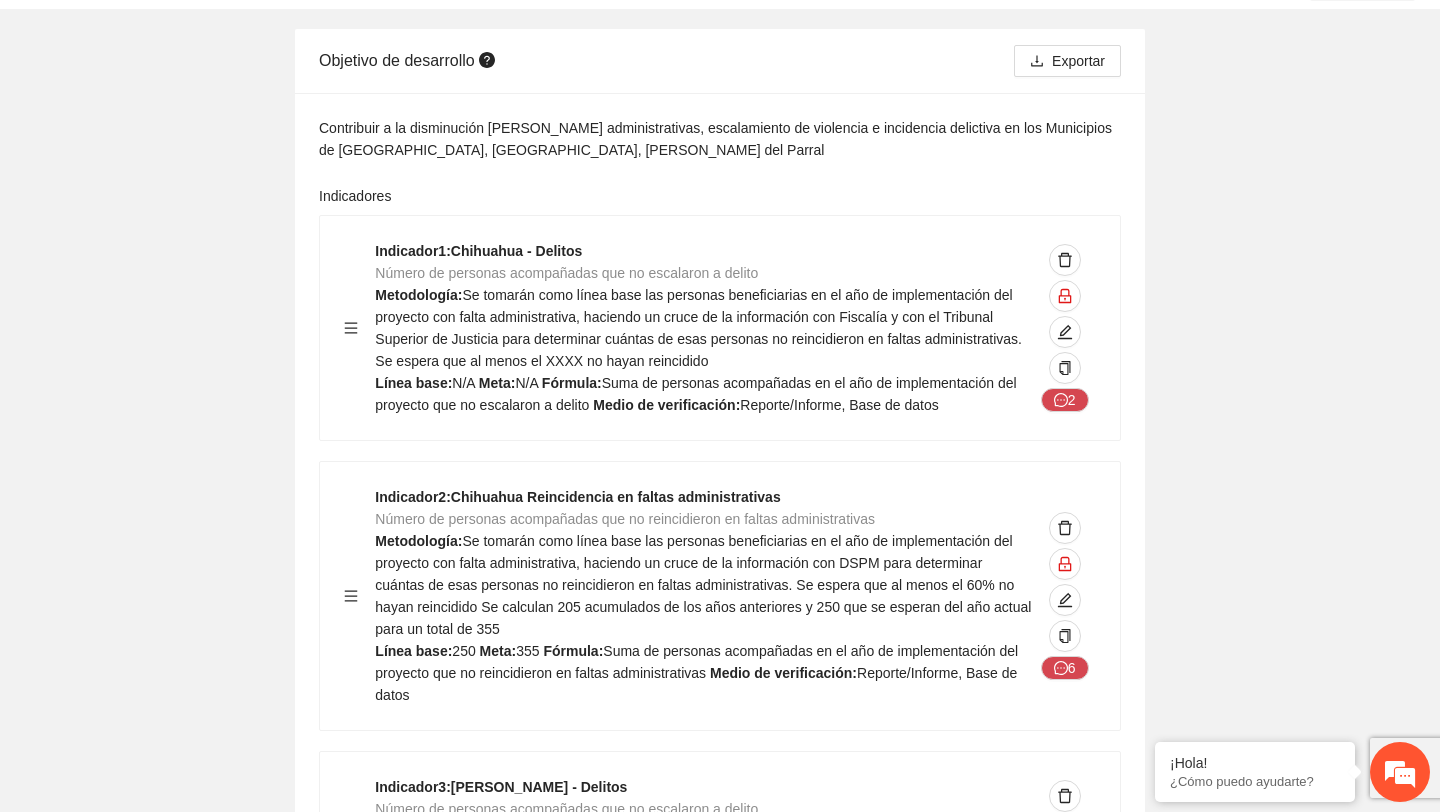 scroll, scrollTop: 0, scrollLeft: 0, axis: both 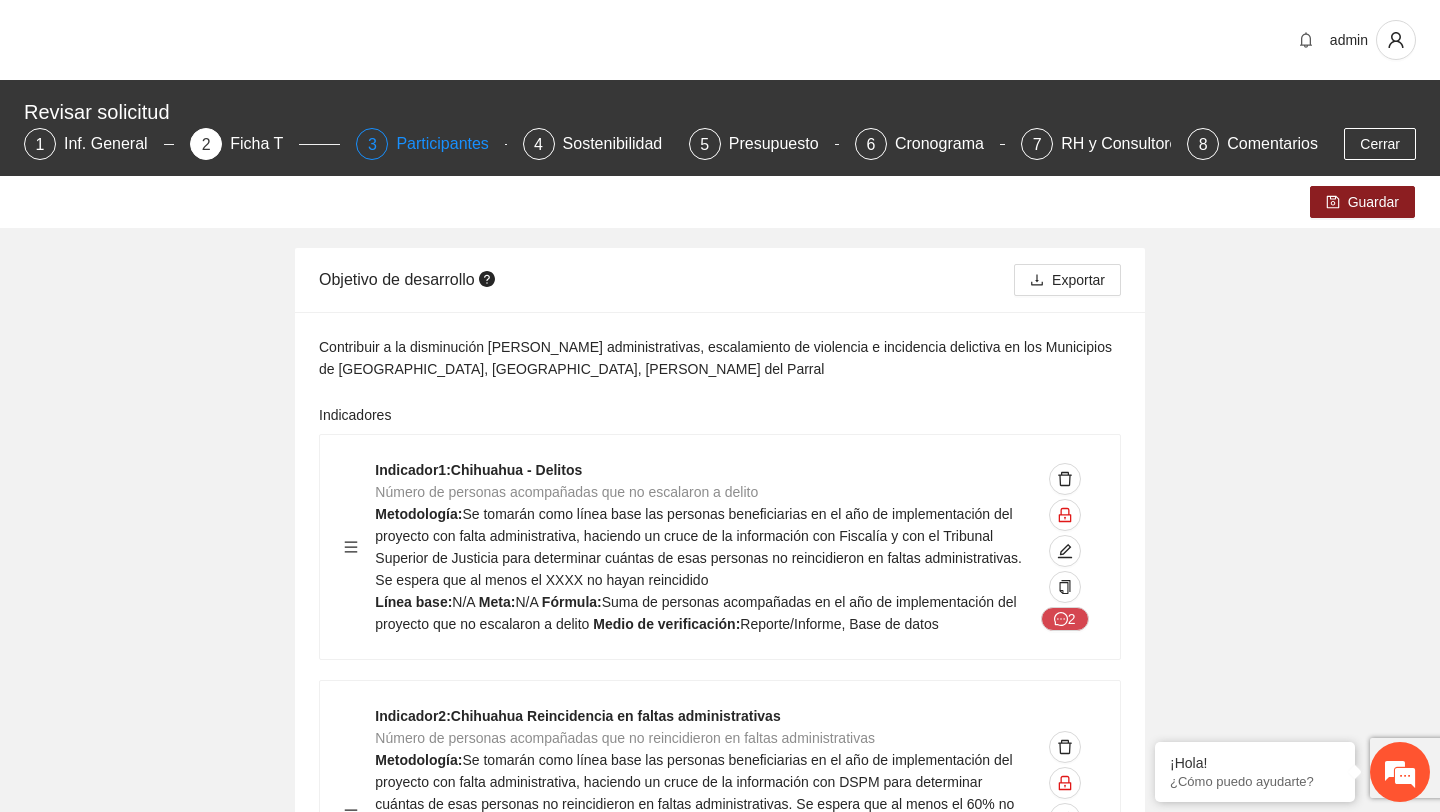 click on "Revisar solicitud 1 Inf. General 2 Ficha T 3 Participantes 4 Sostenibilidad 5 Presupuesto 6 Cronograma 7 RH y Consultores 8 Comentarios Cerrar" at bounding box center [720, 128] 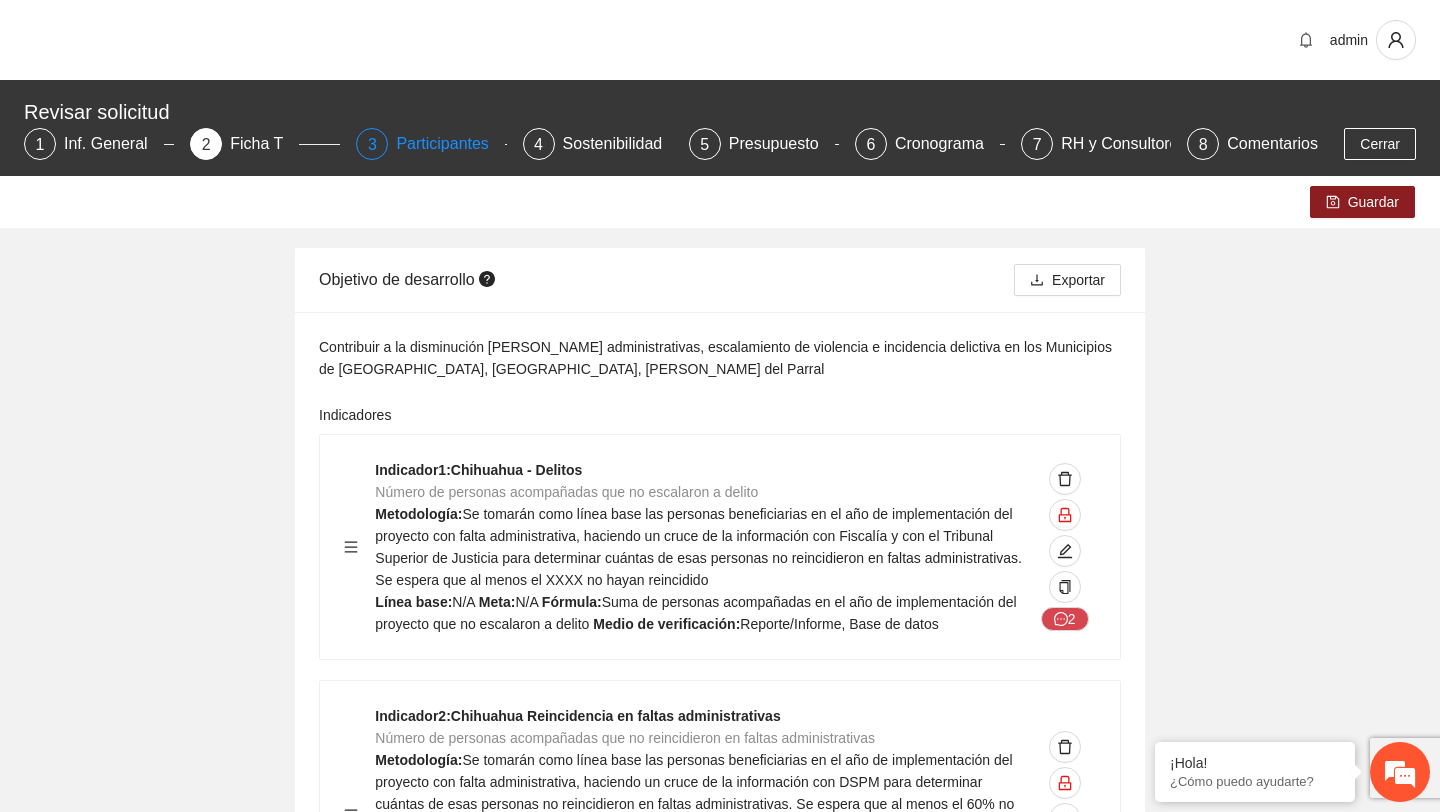 click on "Participantes" at bounding box center (450, 144) 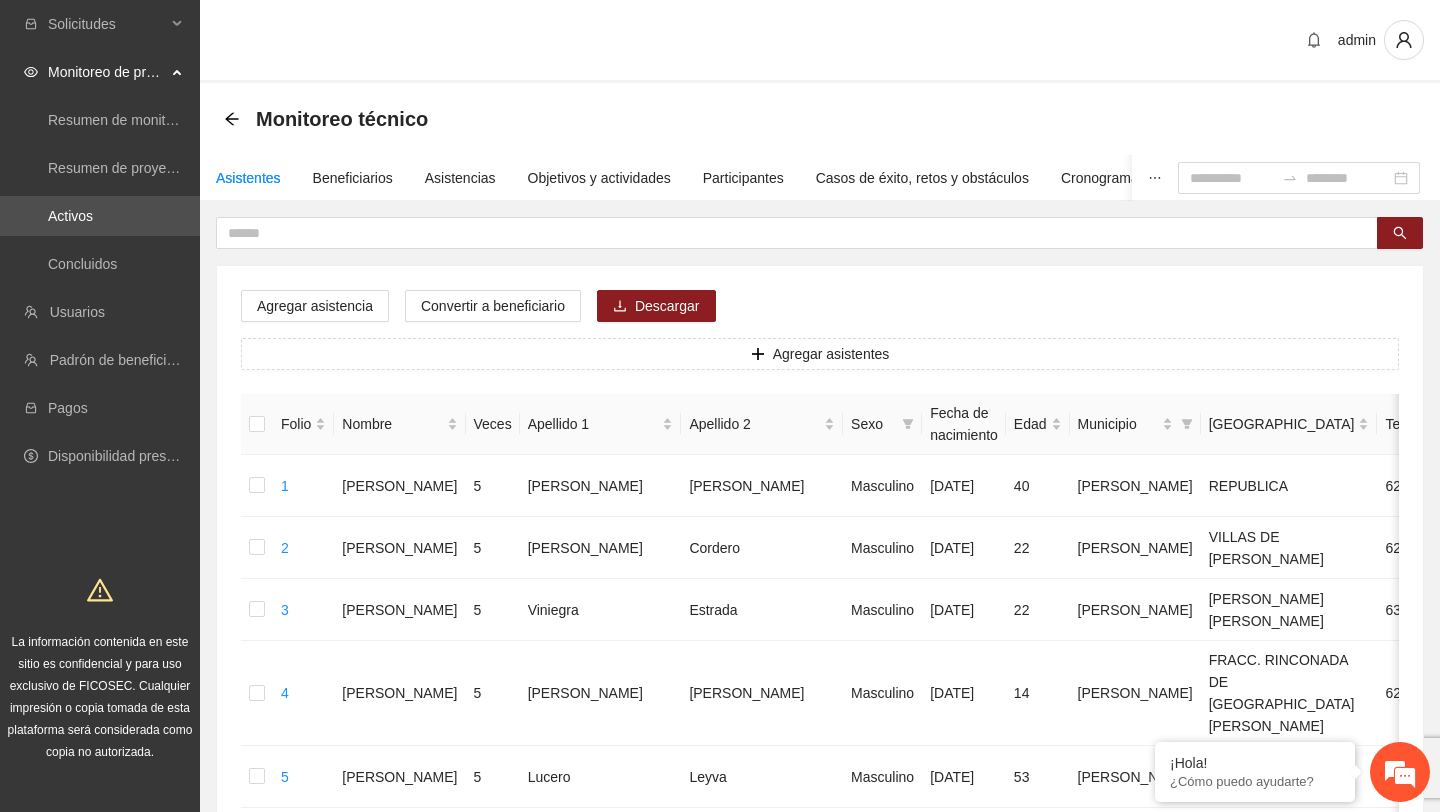 scroll, scrollTop: 0, scrollLeft: 0, axis: both 